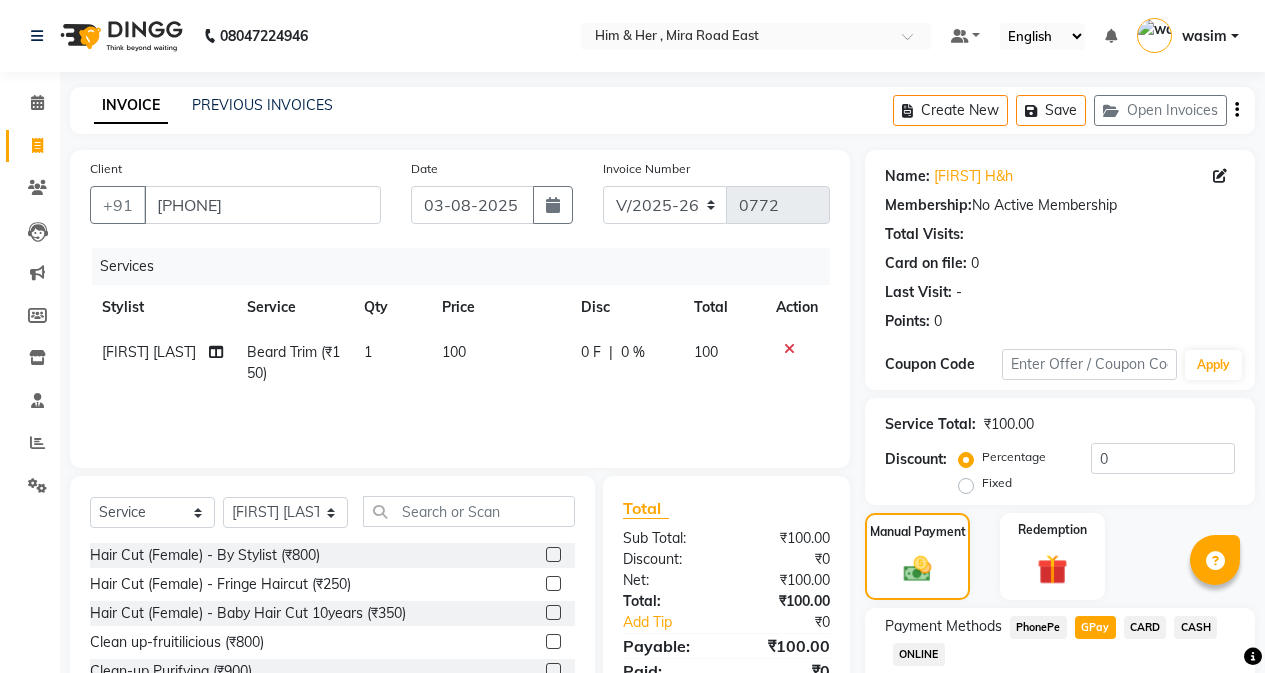 select on "5934" 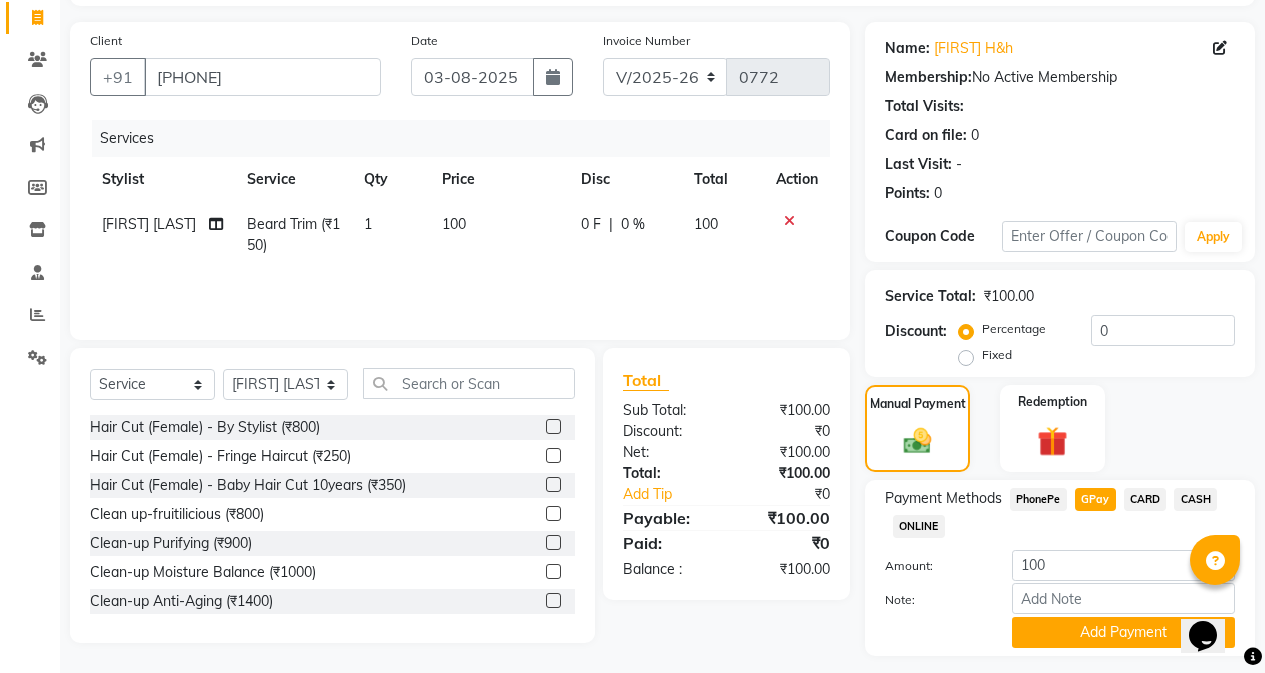 scroll, scrollTop: 0, scrollLeft: 0, axis: both 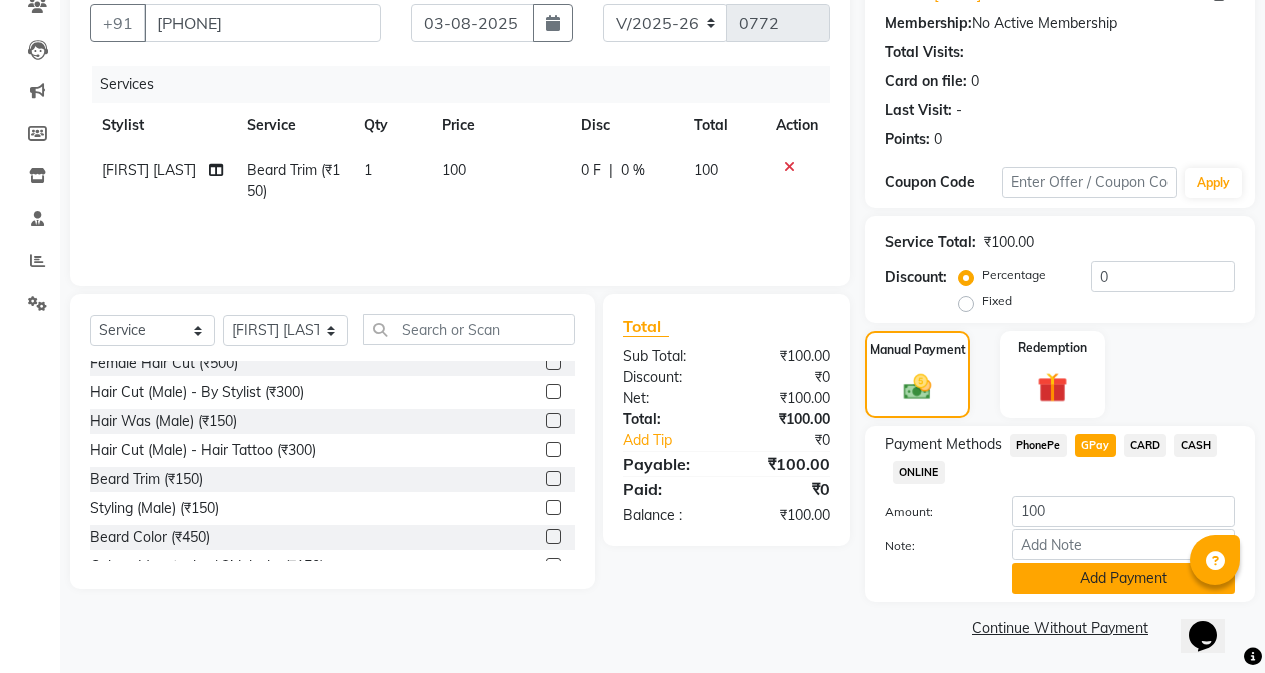 click on "Add Payment" 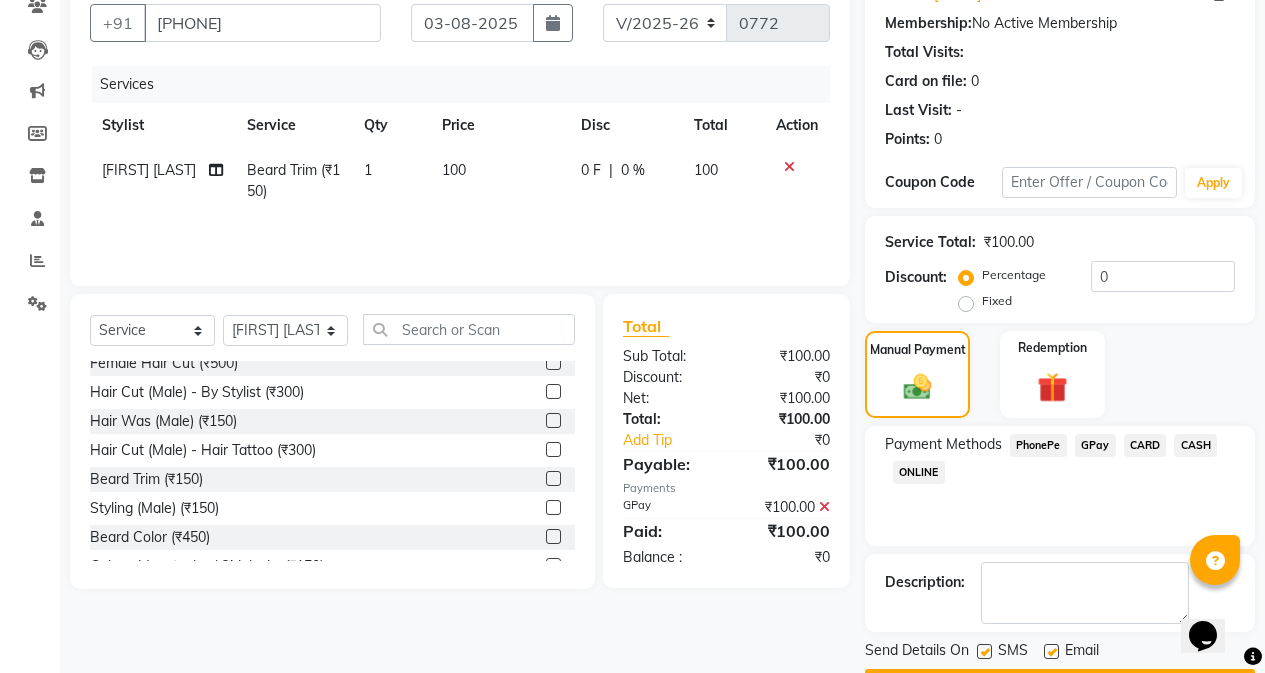scroll, scrollTop: 239, scrollLeft: 0, axis: vertical 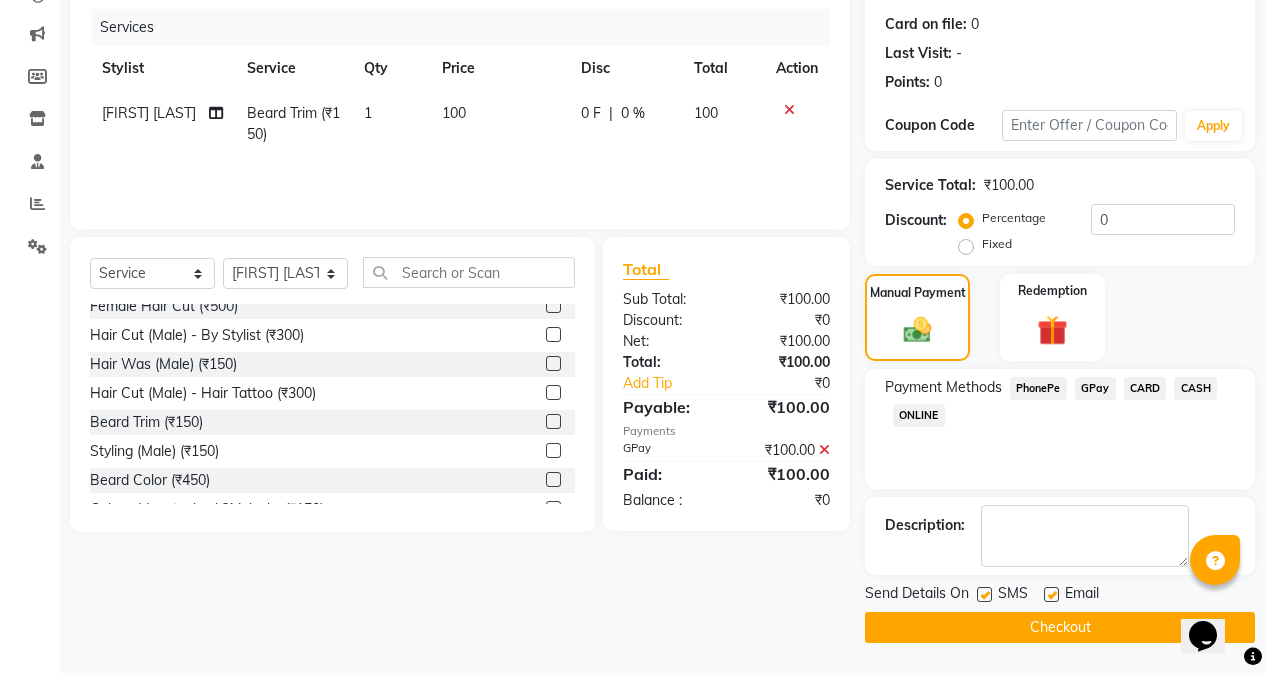 click 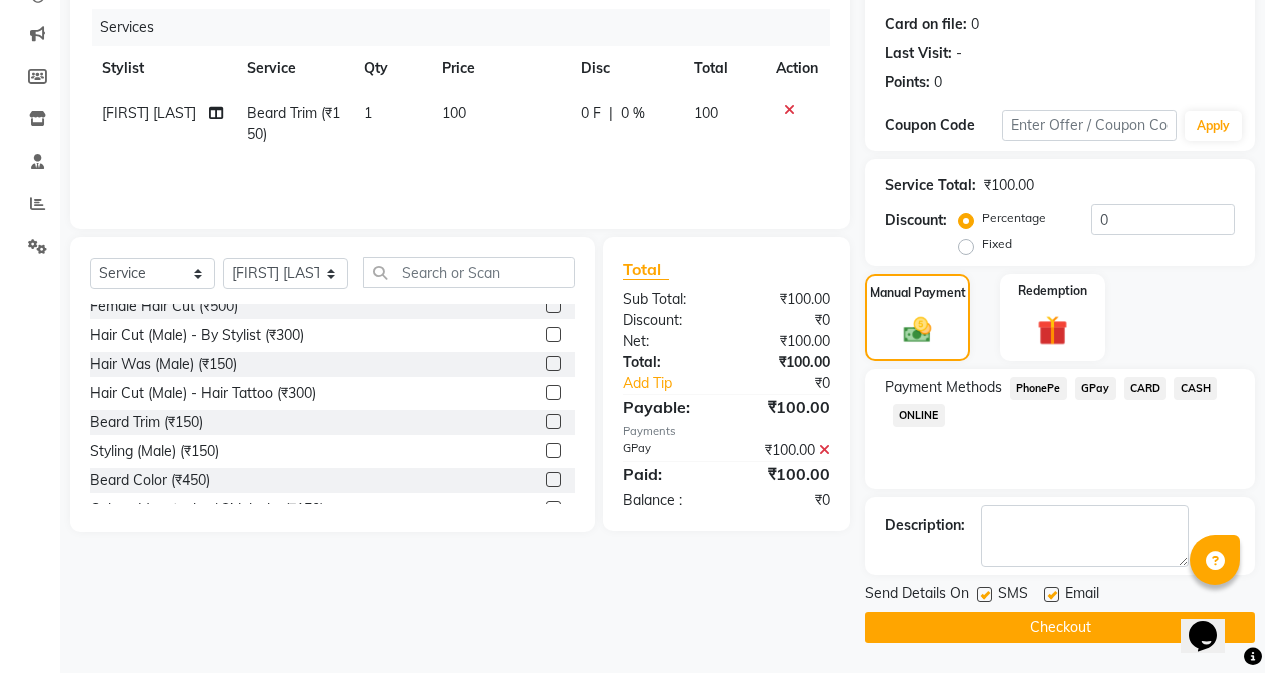 checkbox on "false" 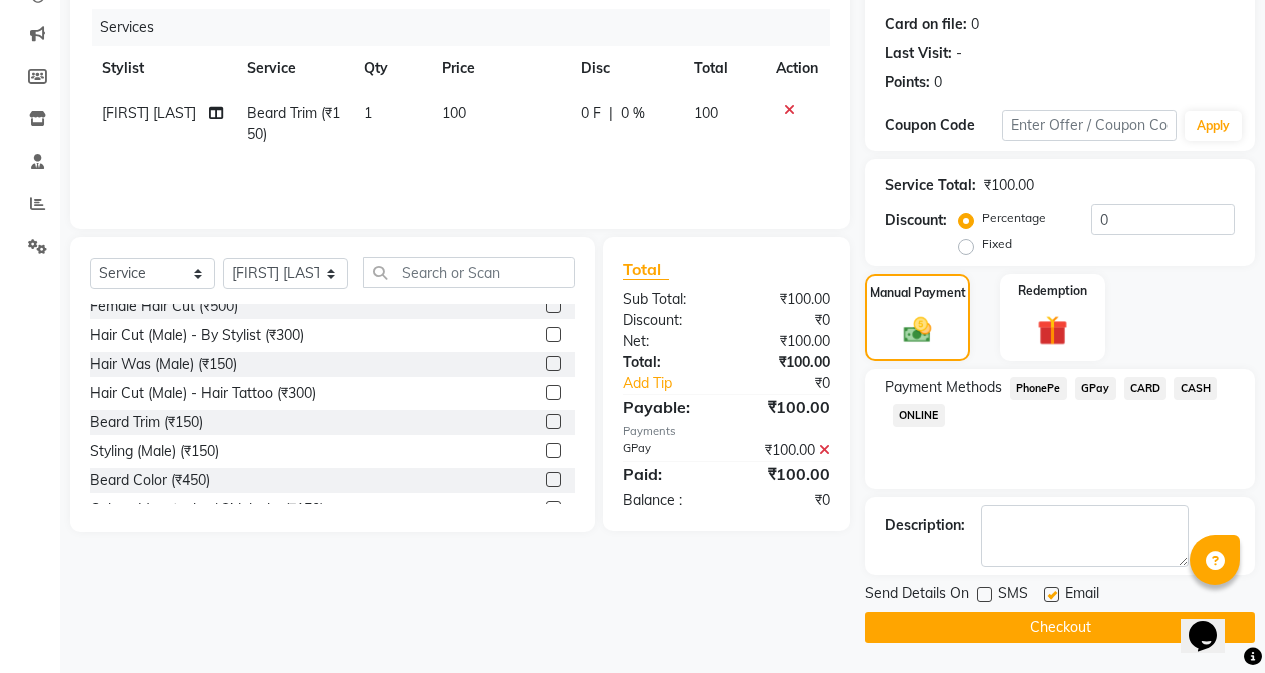 click on "Checkout" 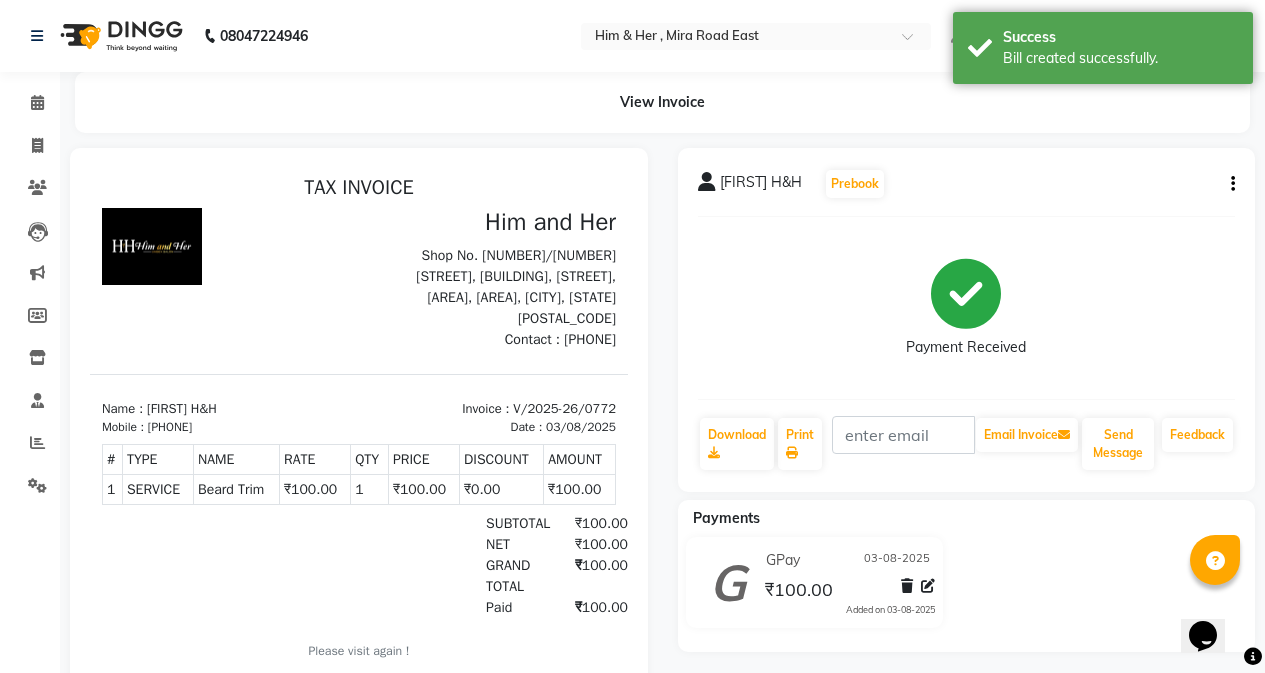 scroll, scrollTop: 0, scrollLeft: 0, axis: both 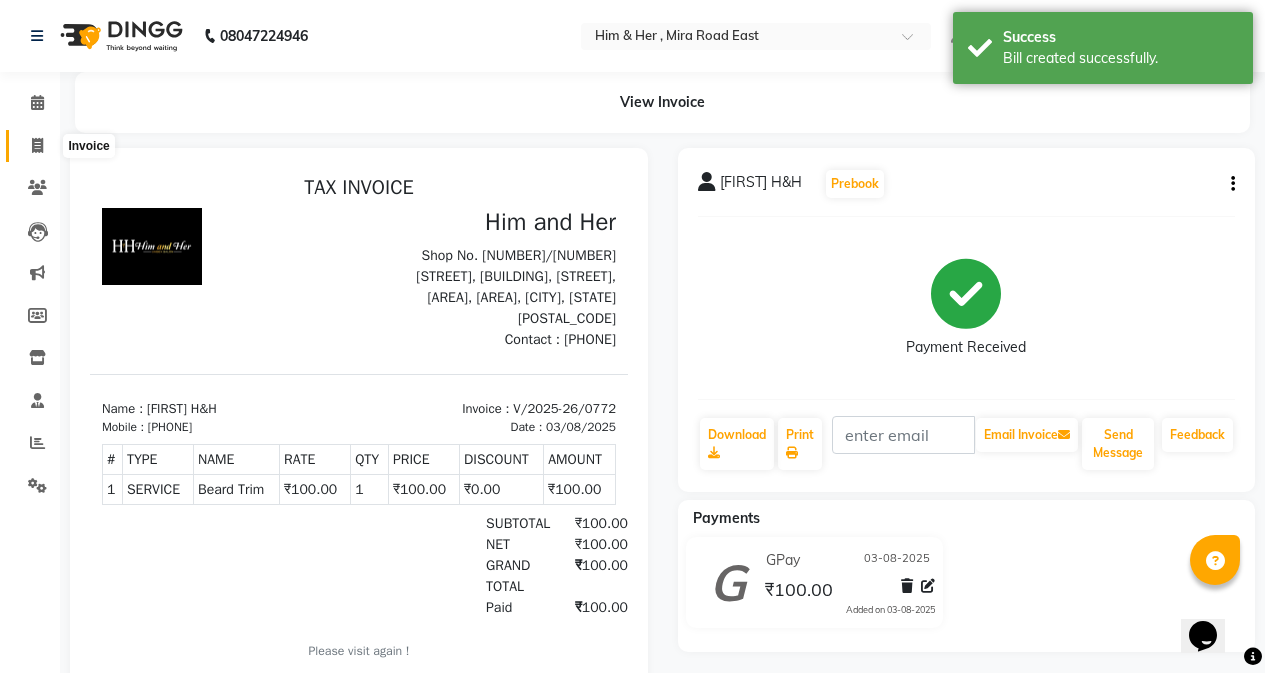 click 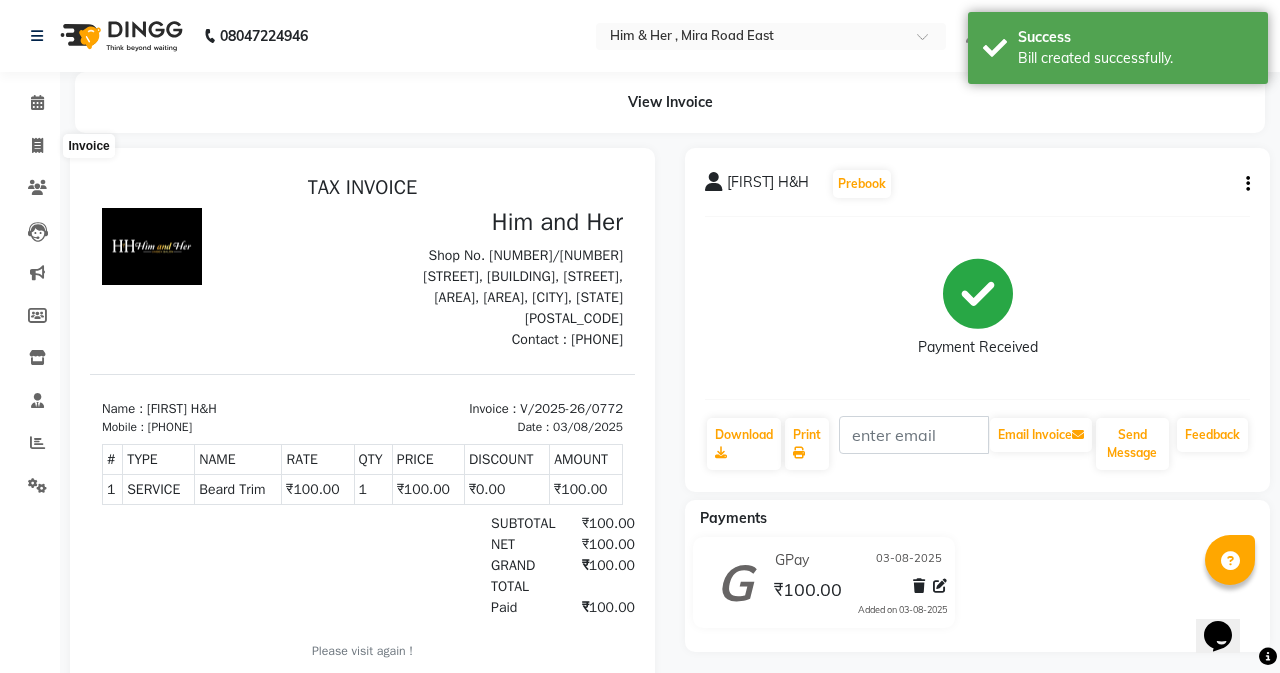 select on "5934" 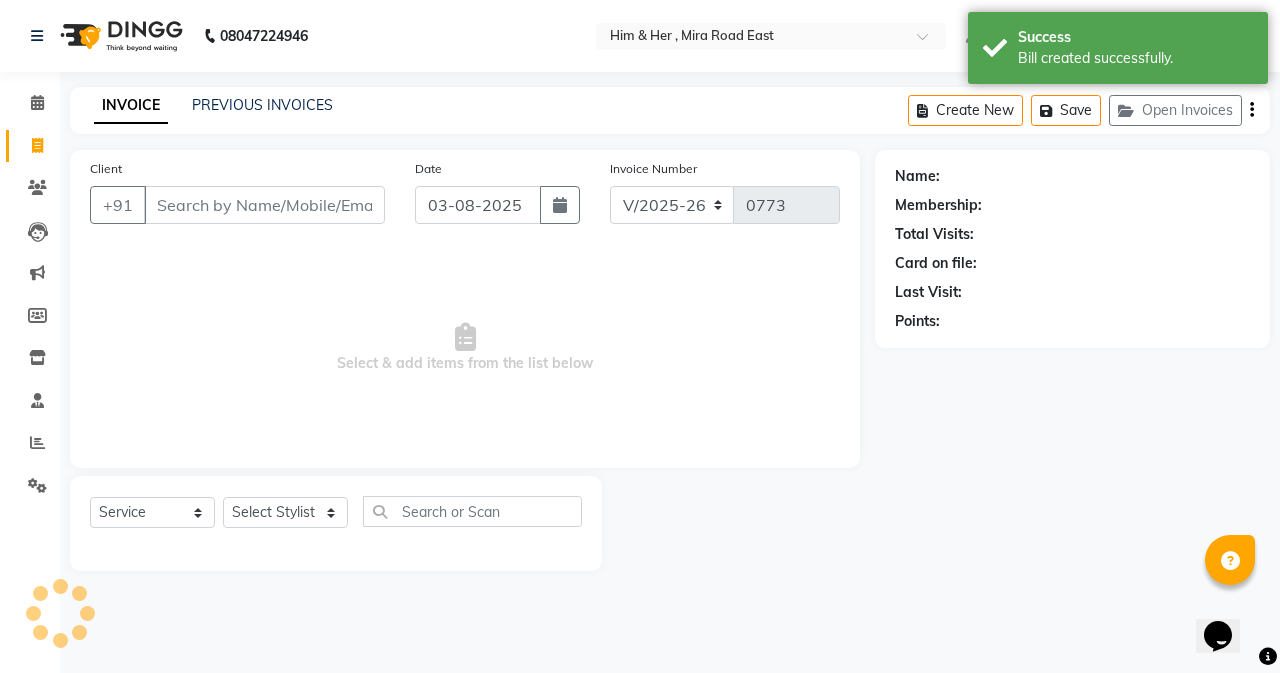 click on "Client" at bounding box center [264, 205] 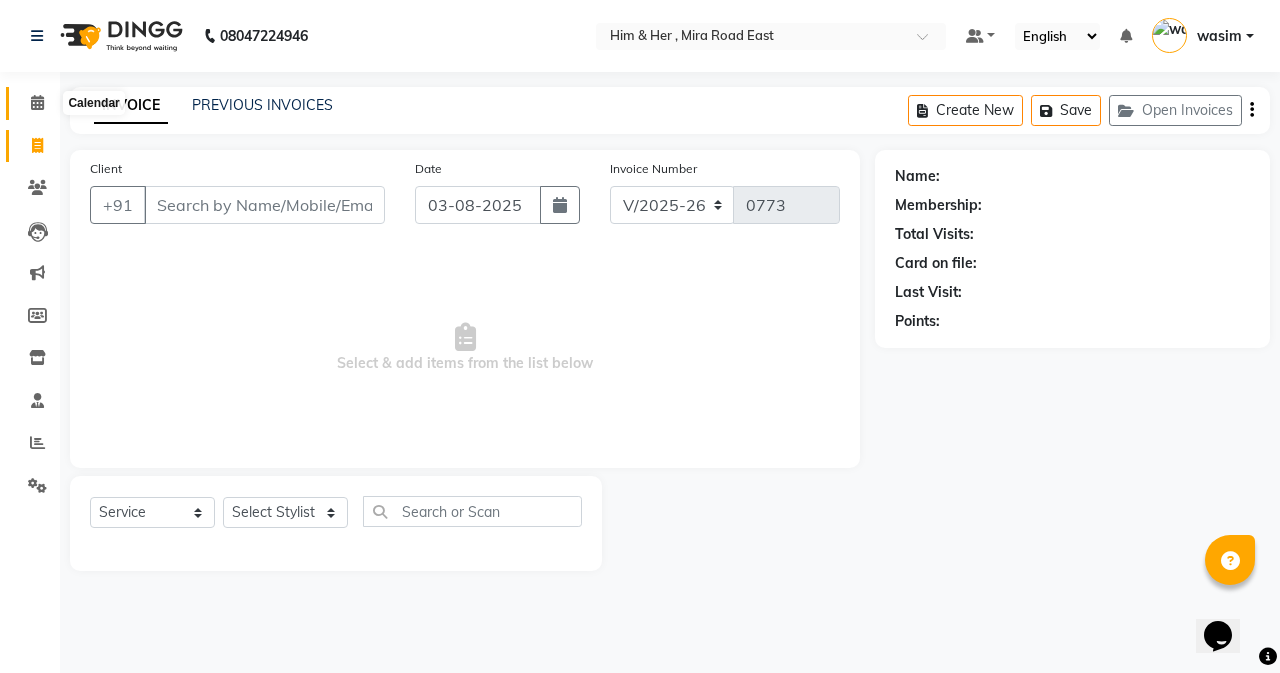 click 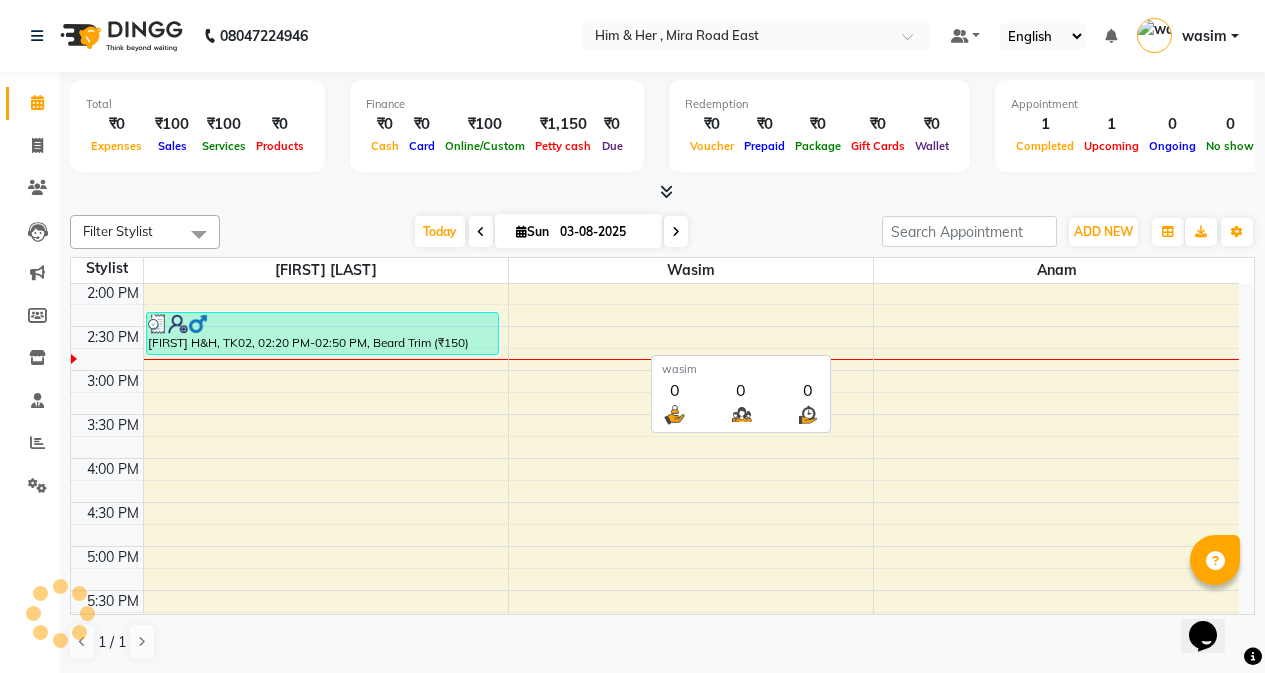 scroll, scrollTop: 0, scrollLeft: 0, axis: both 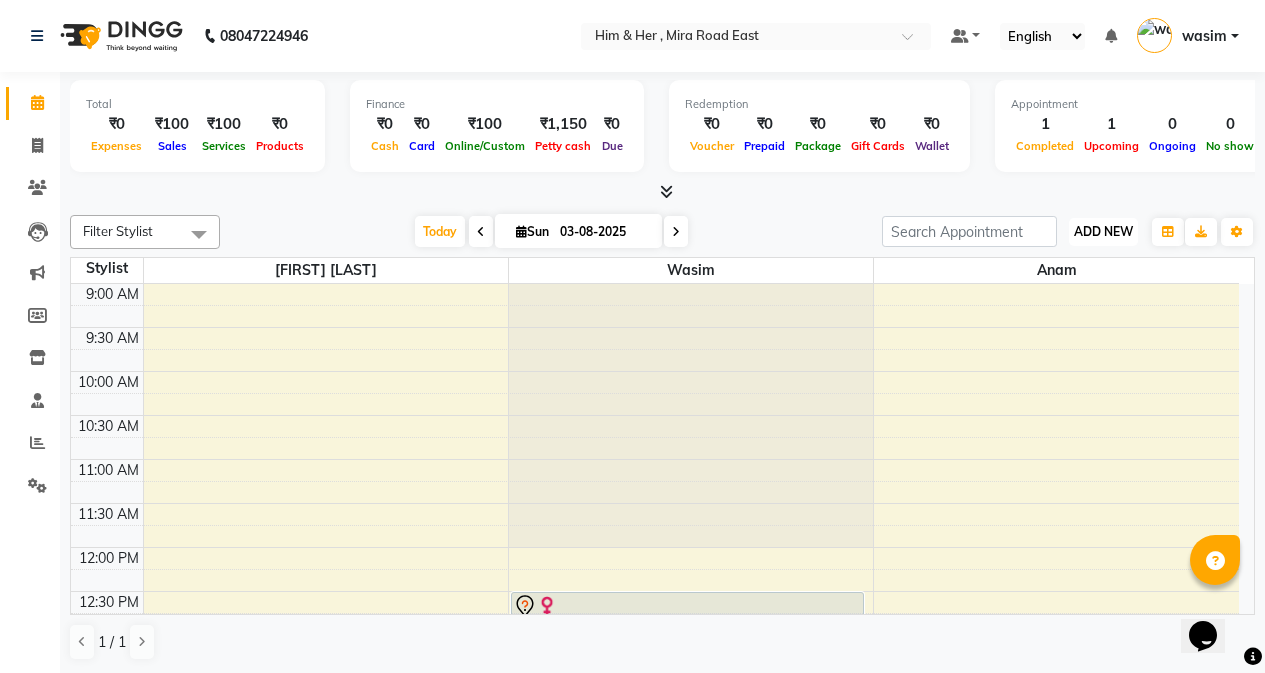 click on "ADD NEW" at bounding box center [1103, 231] 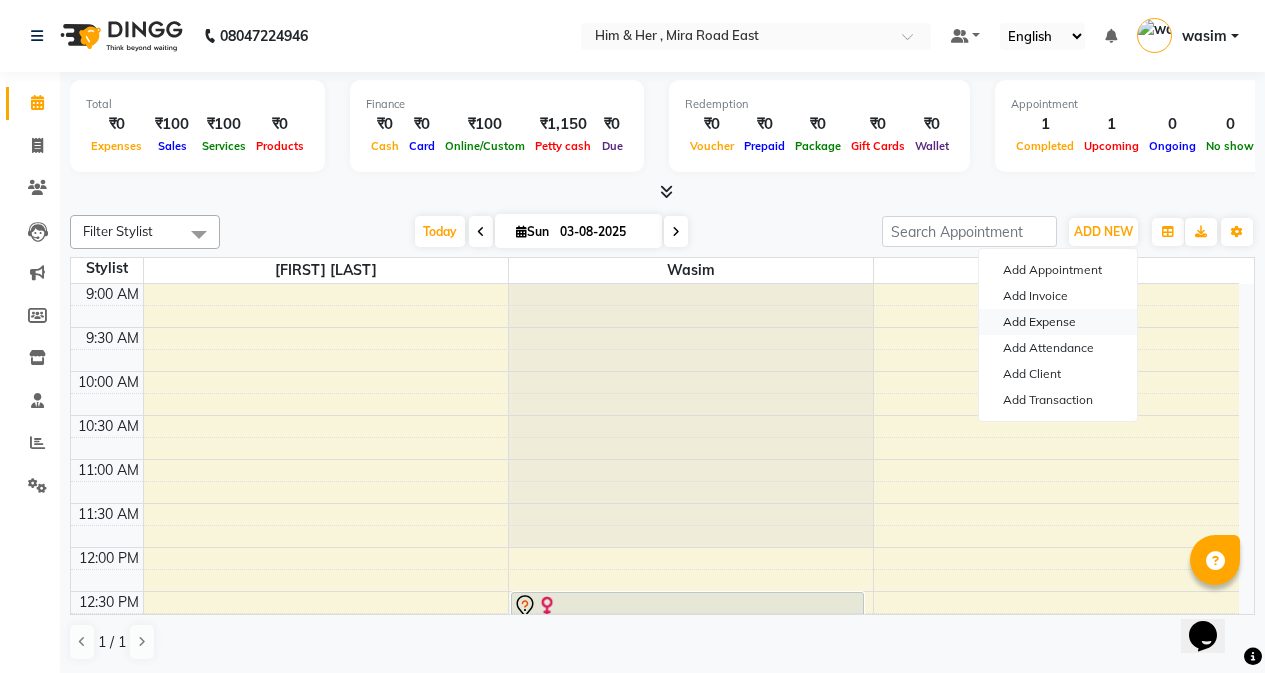 click on "Add Expense" at bounding box center [1058, 322] 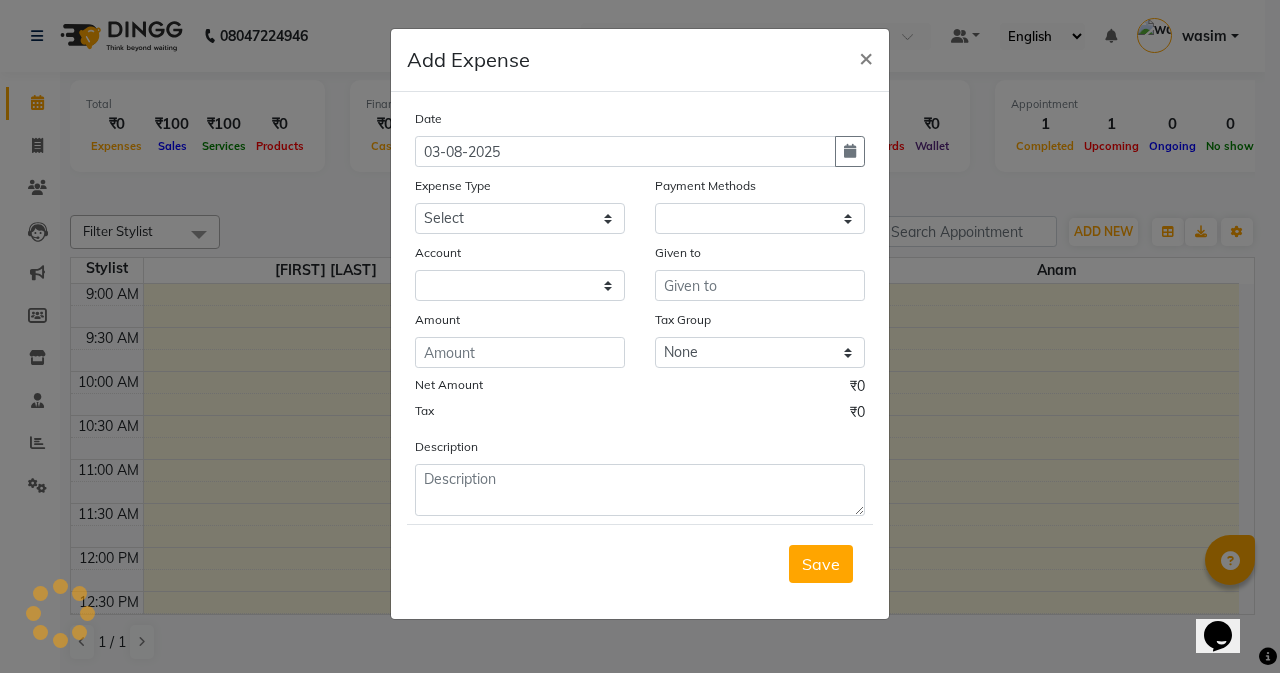 select on "1" 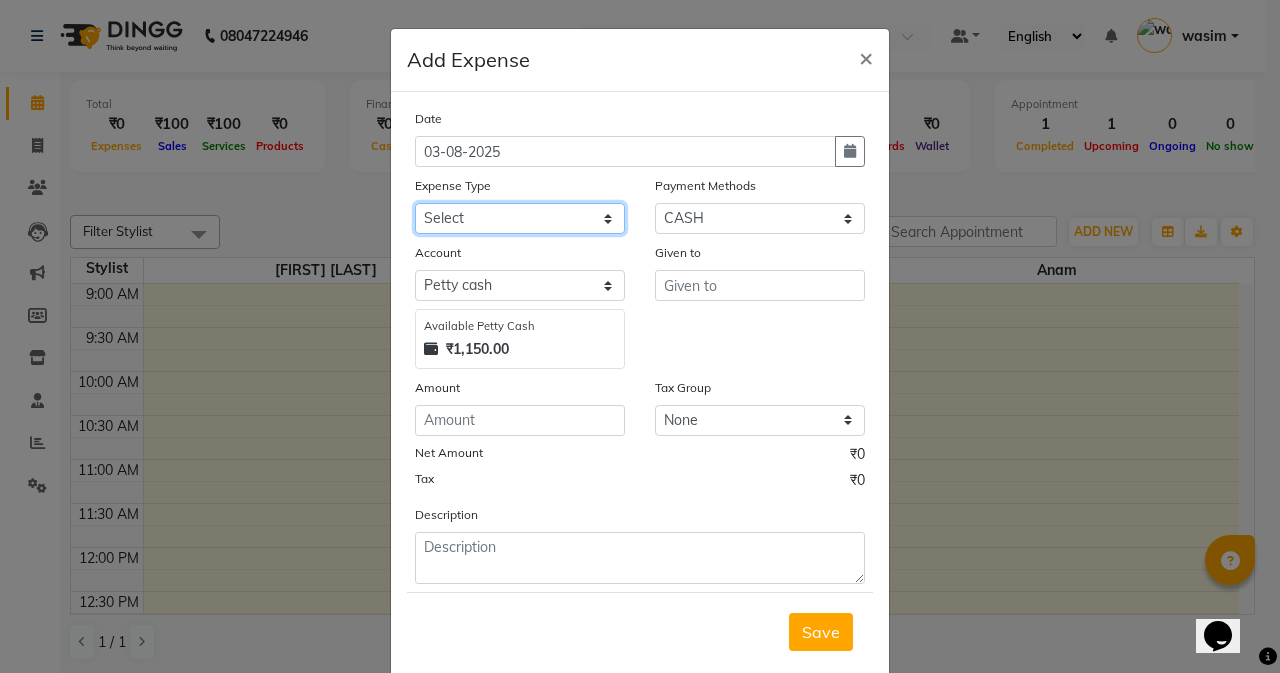 click on "Select Advance Advance Salary Bank charges Cash transfer to bank Cash transfer to hub charity Check Client Snacks Disposabal Electricity bill Equipment Incentive Lundry Maintenance Marketing milk OT Owner Snacks Pantry Product Rent Salary saloon electricity staff advance Staff Snacks Tea Tip Water" 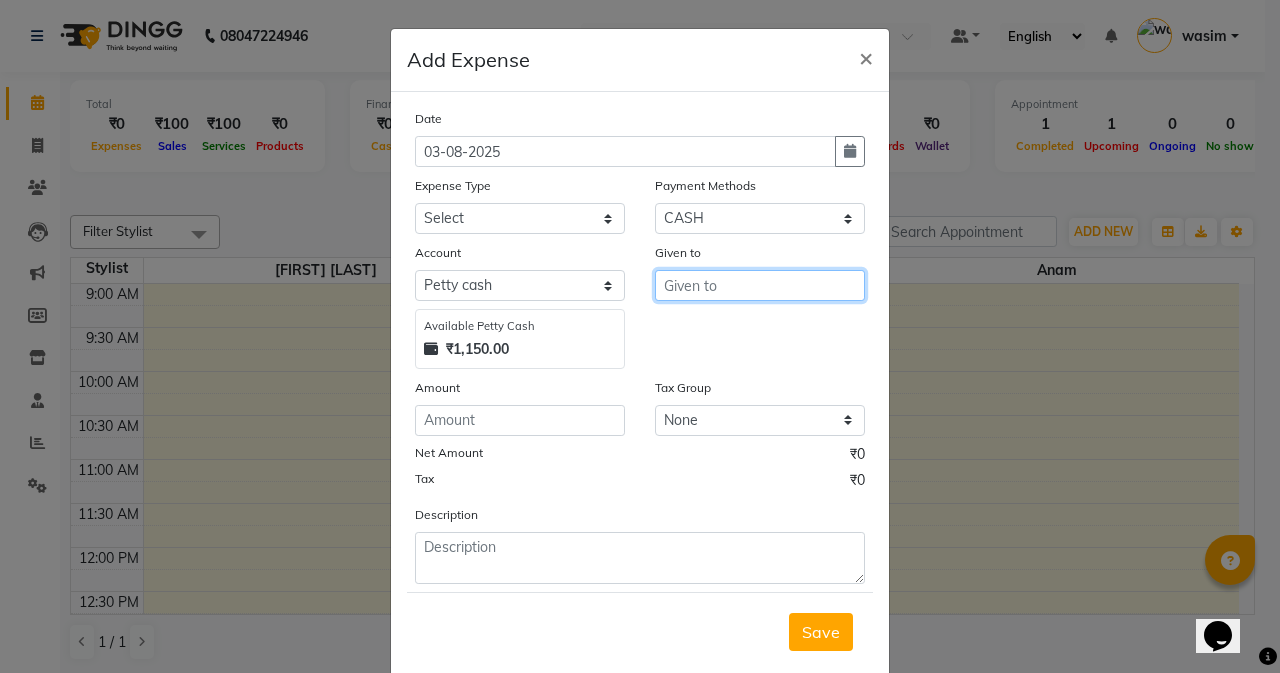 click at bounding box center (760, 285) 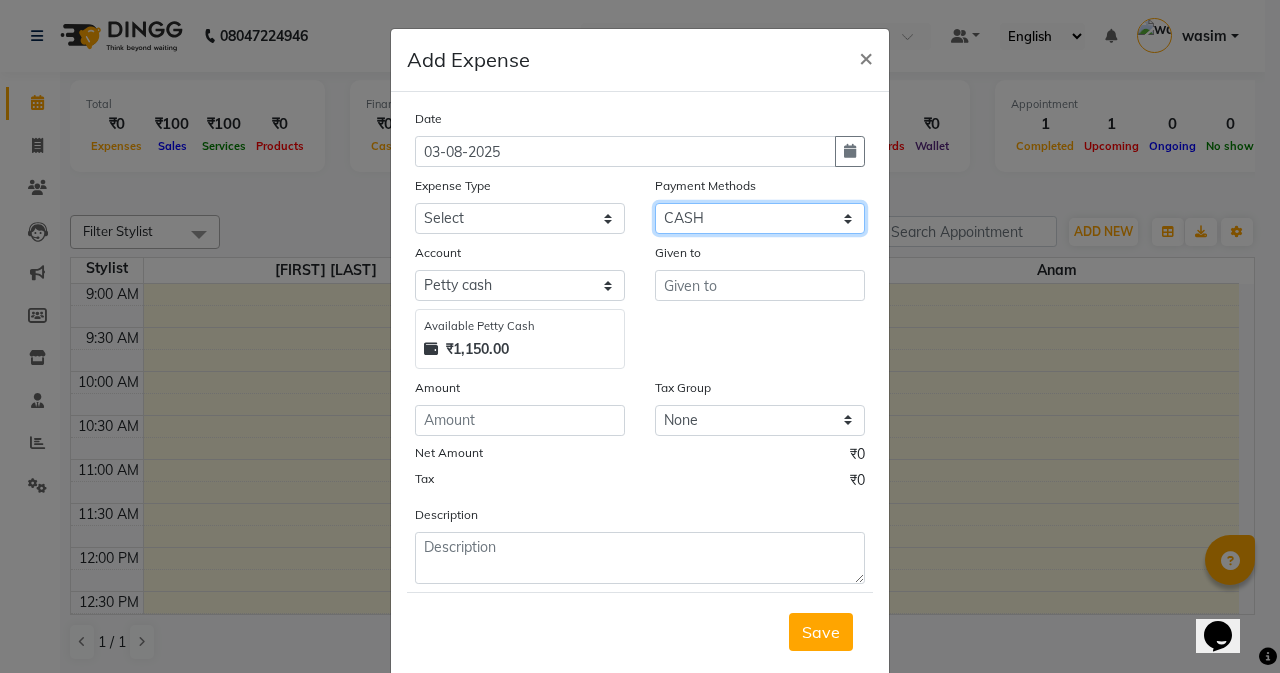 click on "Select Package PhonePe Voucher Gift Card GPay CARD Prepaid CASH ONLINE Wallet" 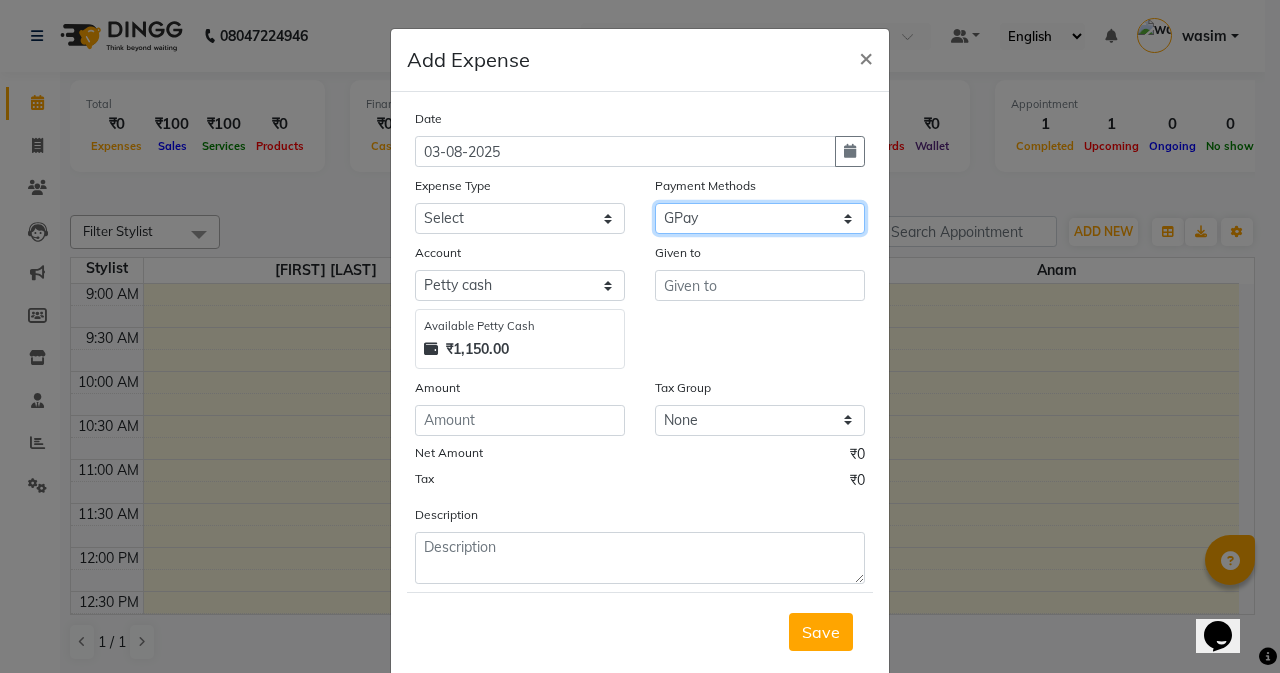 click on "Select Package PhonePe Voucher Gift Card GPay CARD Prepaid CASH ONLINE Wallet" 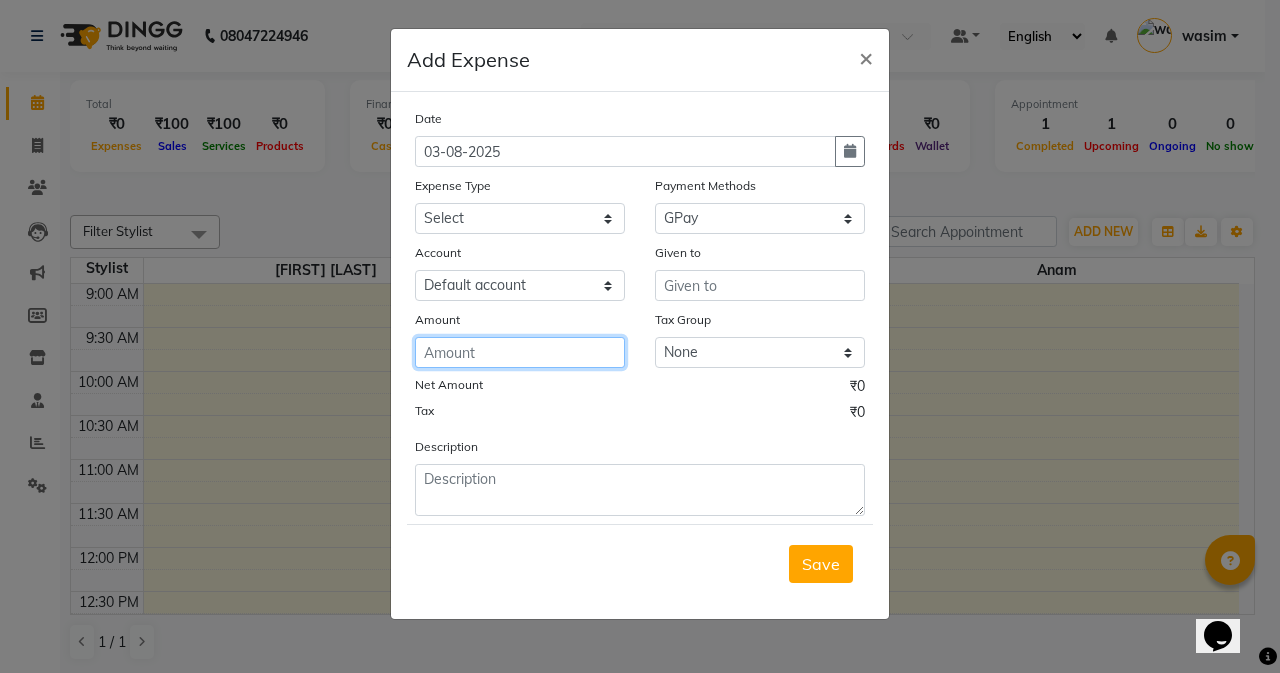 click 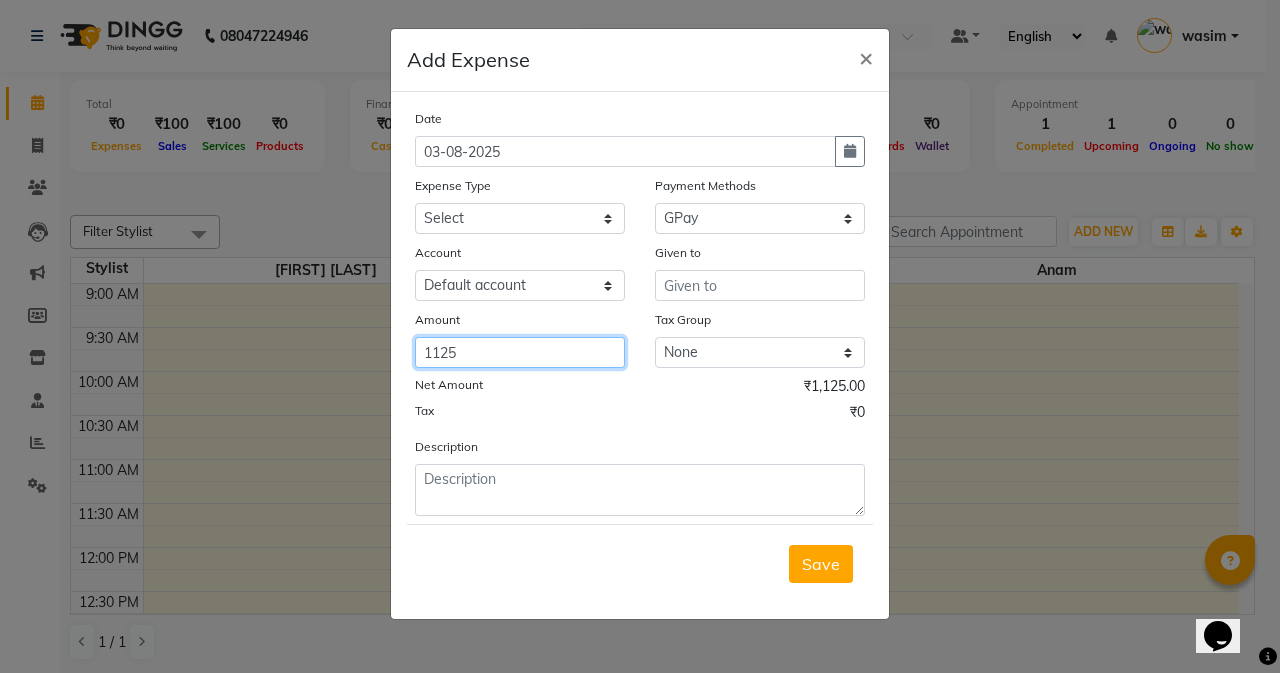 type on "1125" 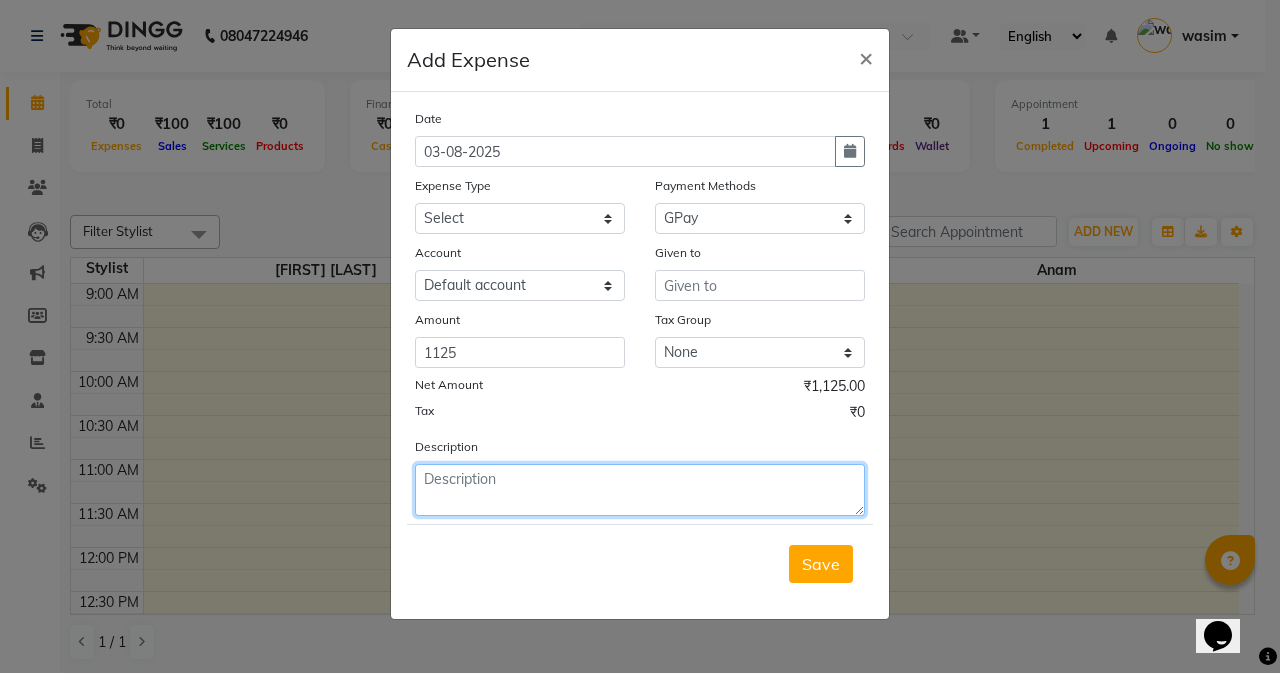 click 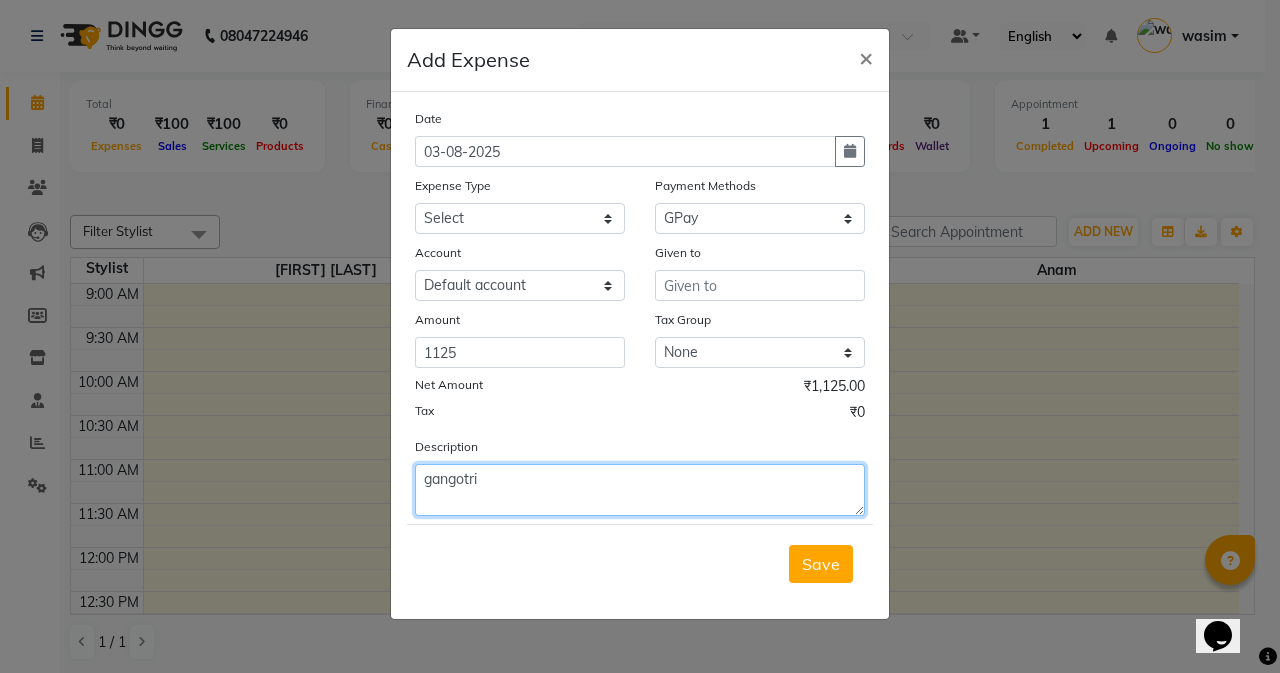 type on "gangotri" 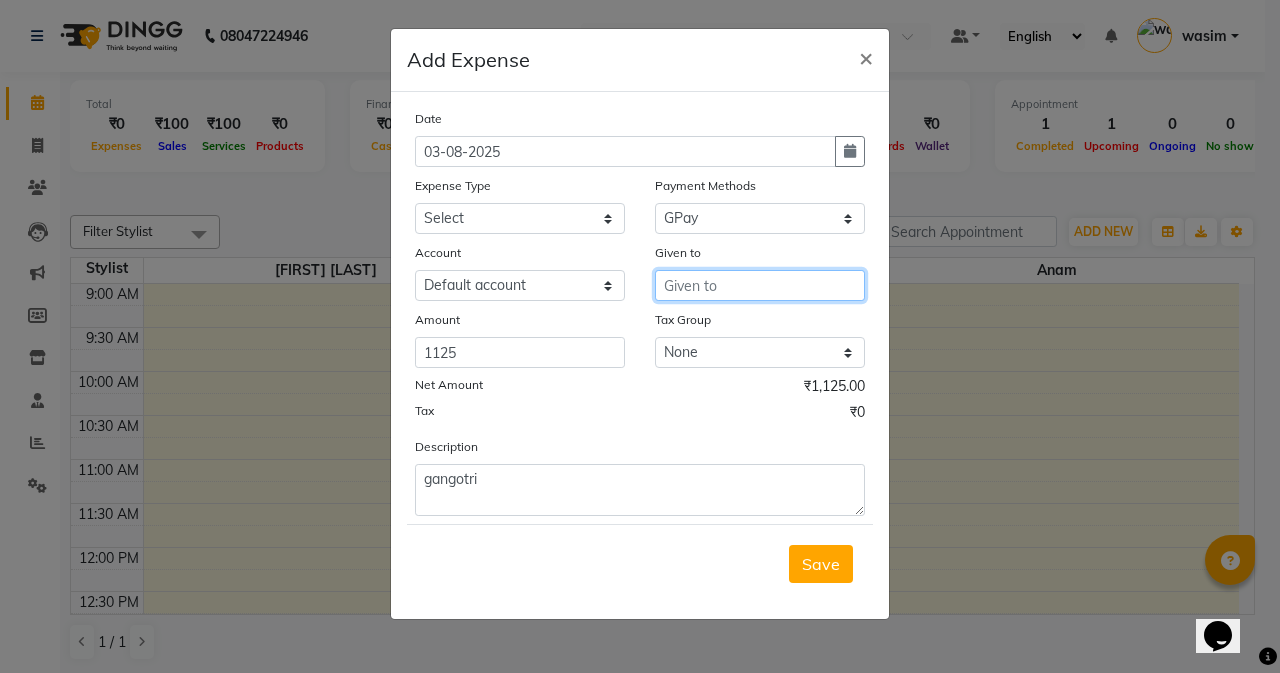 click at bounding box center (760, 285) 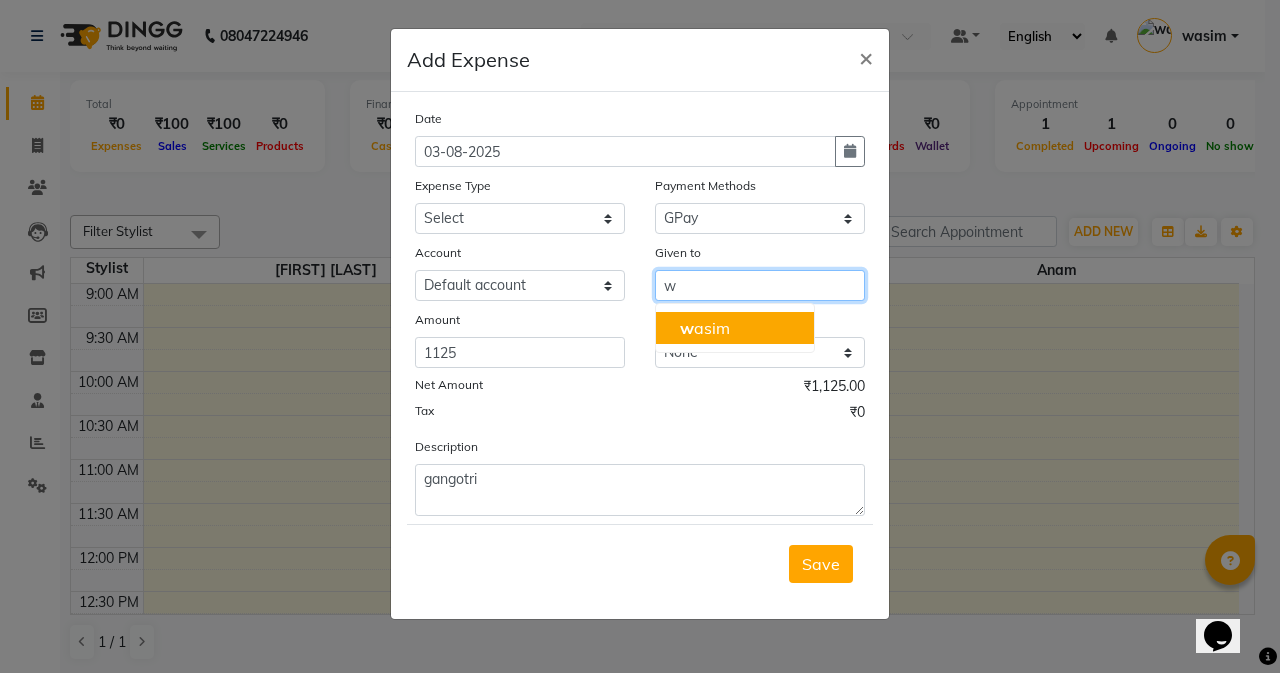 click on "w asim" at bounding box center (735, 328) 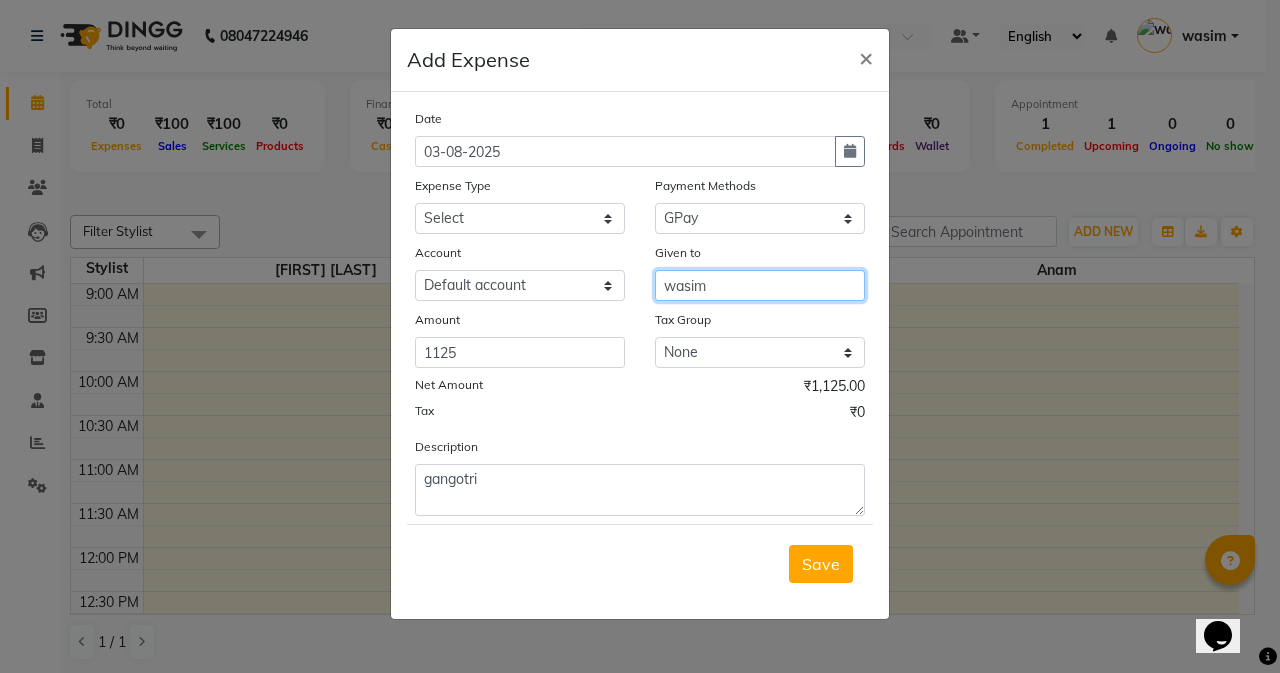 type on "wasim" 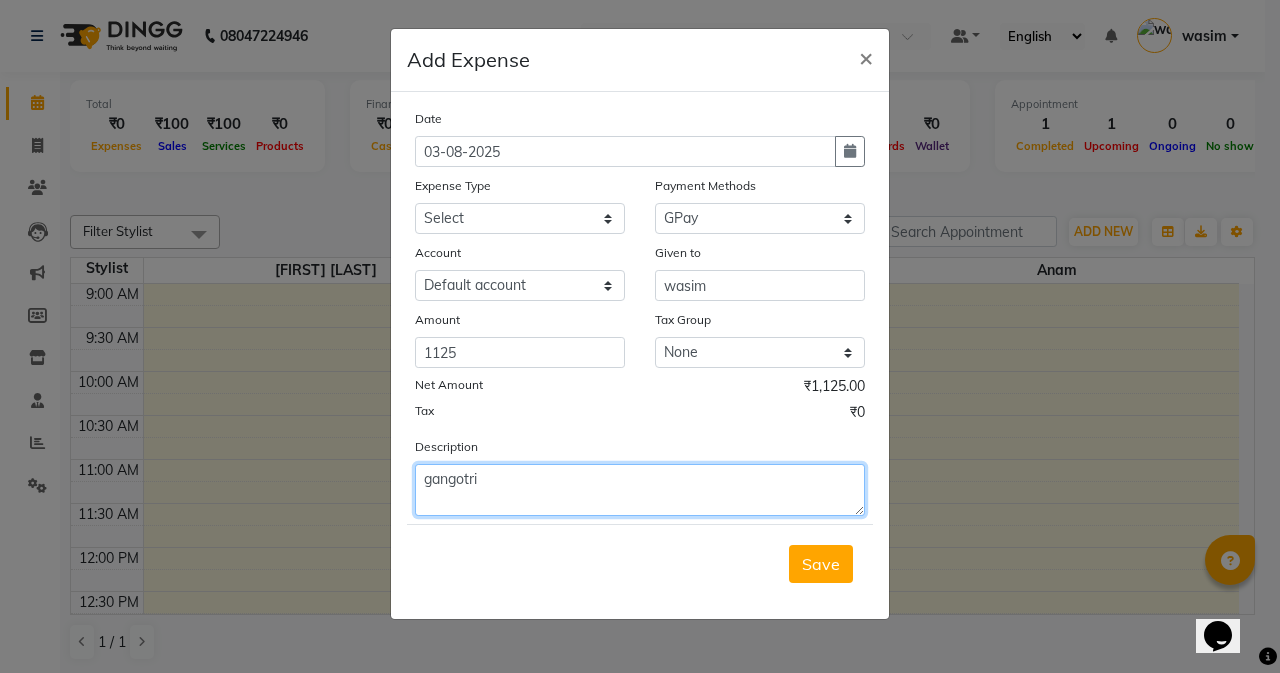 click on "gangotri" 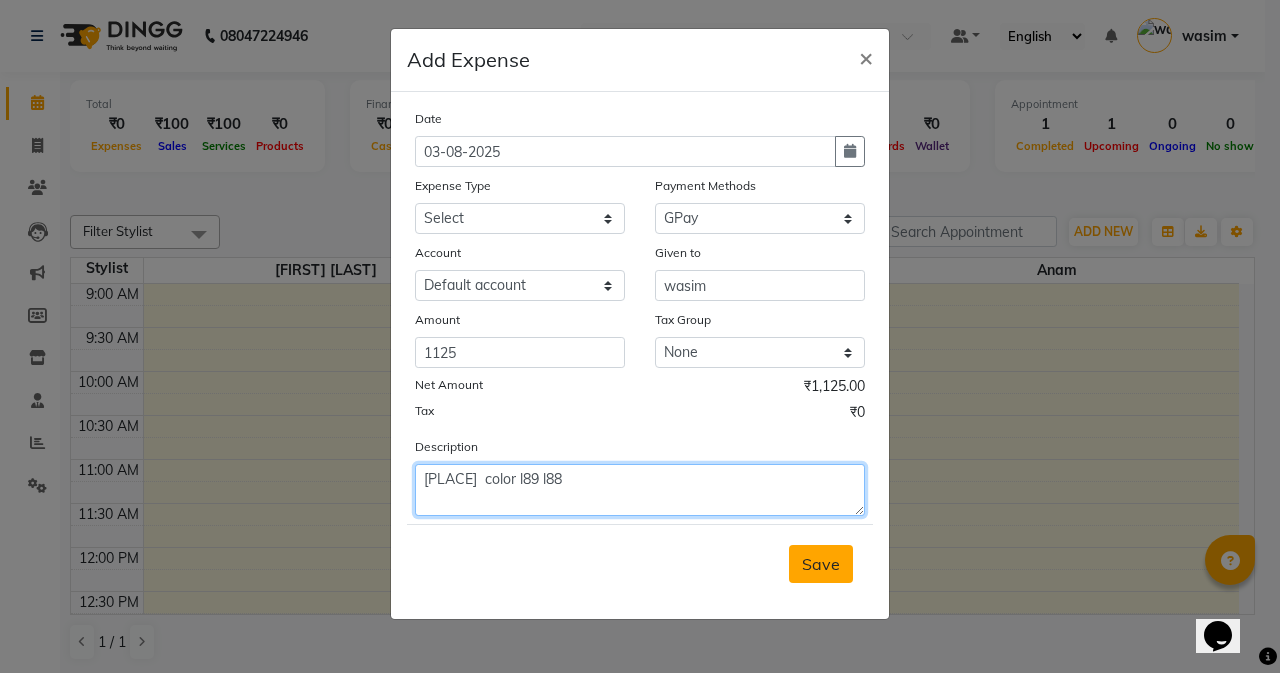 type on "[PLACE]  color l89 l88" 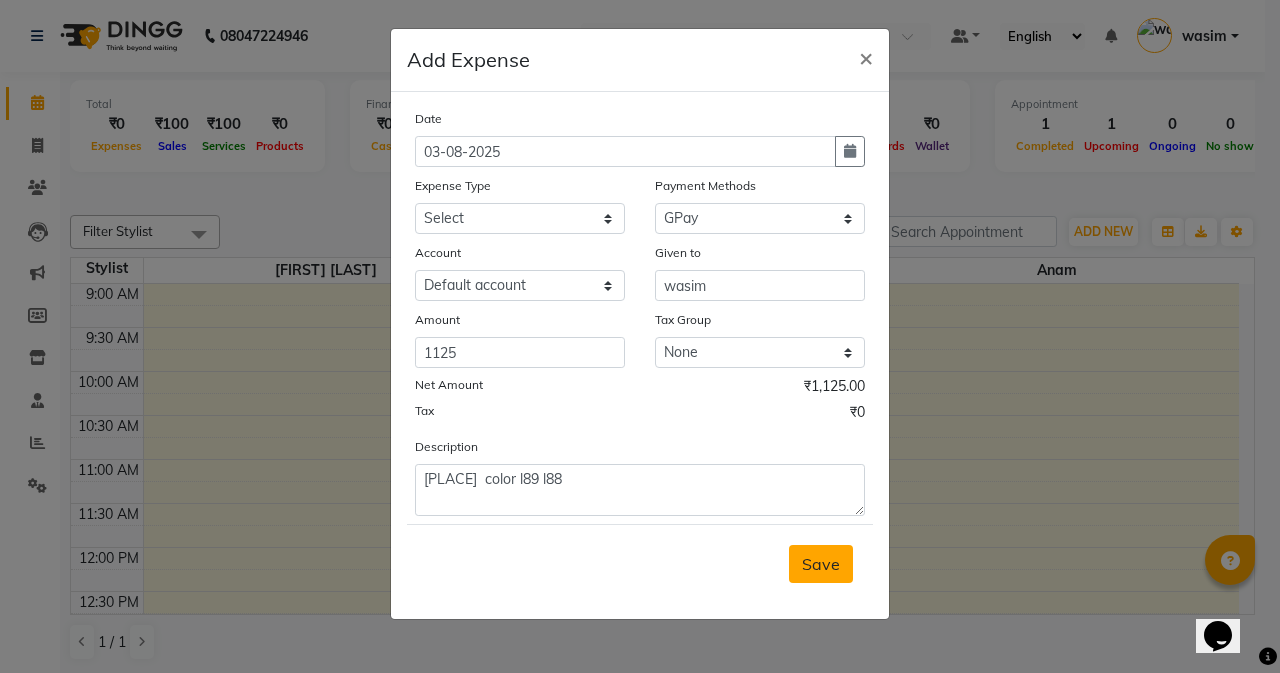 click on "Save" at bounding box center (821, 564) 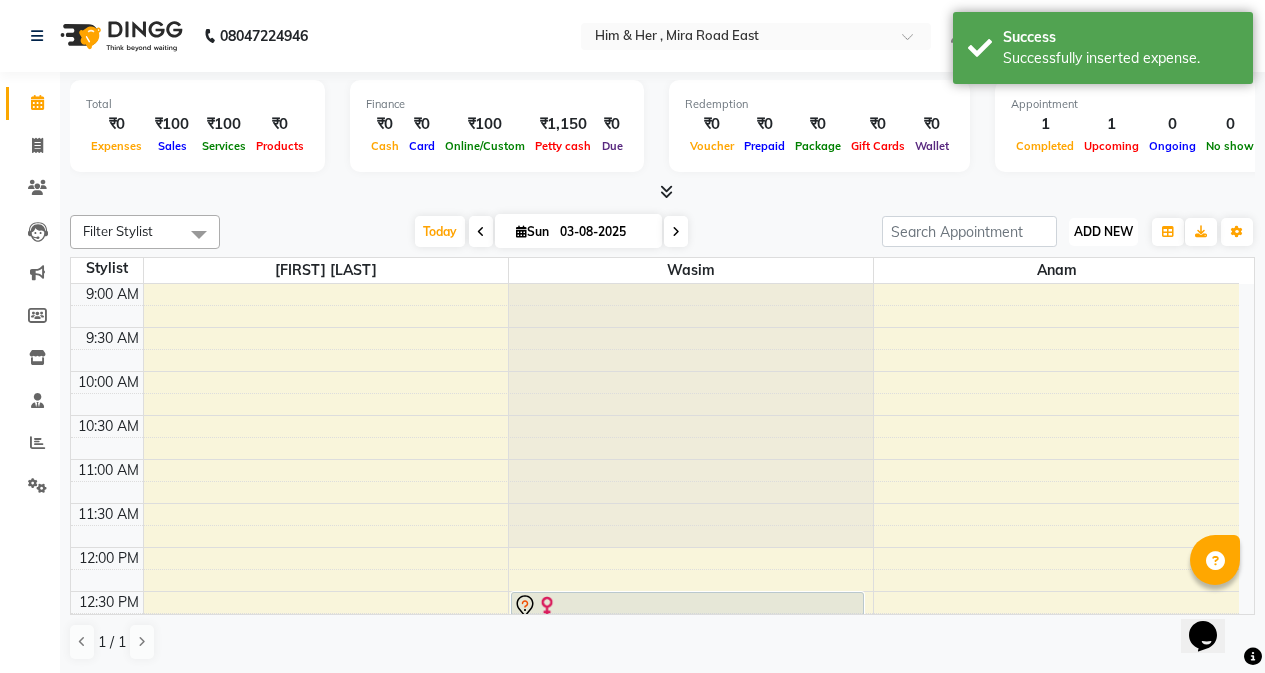 click on "ADD NEW Toggle Dropdown" at bounding box center [1103, 232] 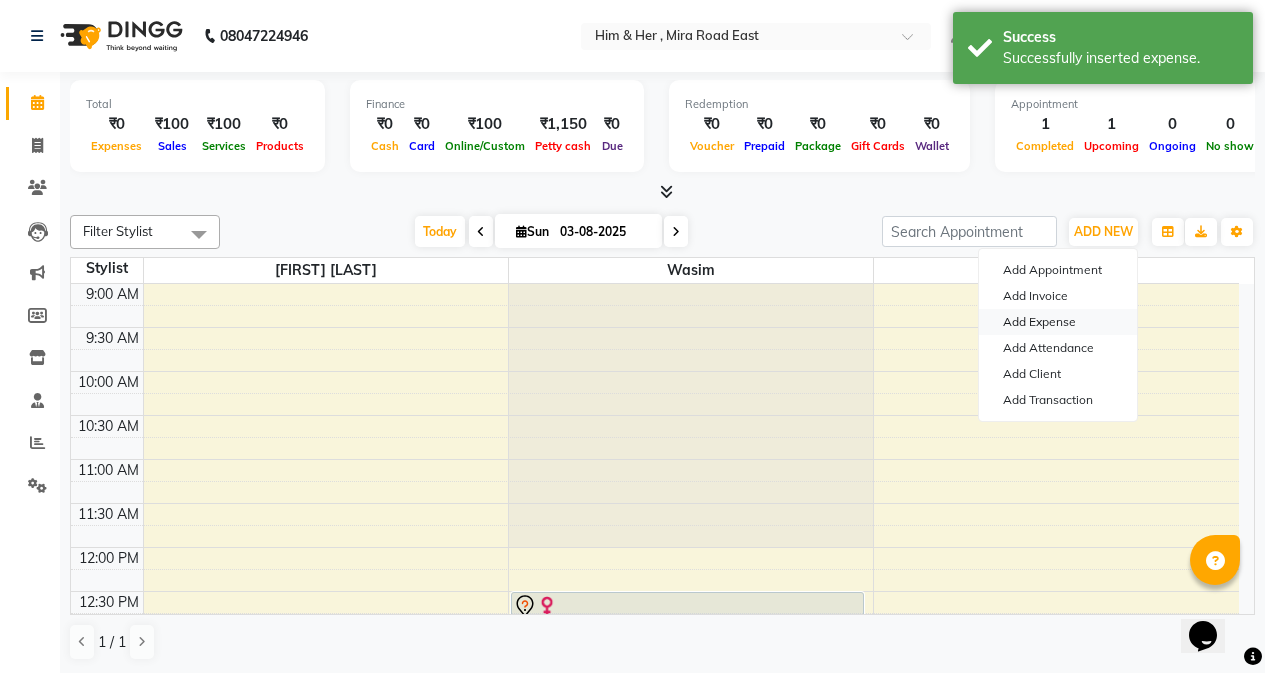 click on "Add Expense" at bounding box center (1058, 322) 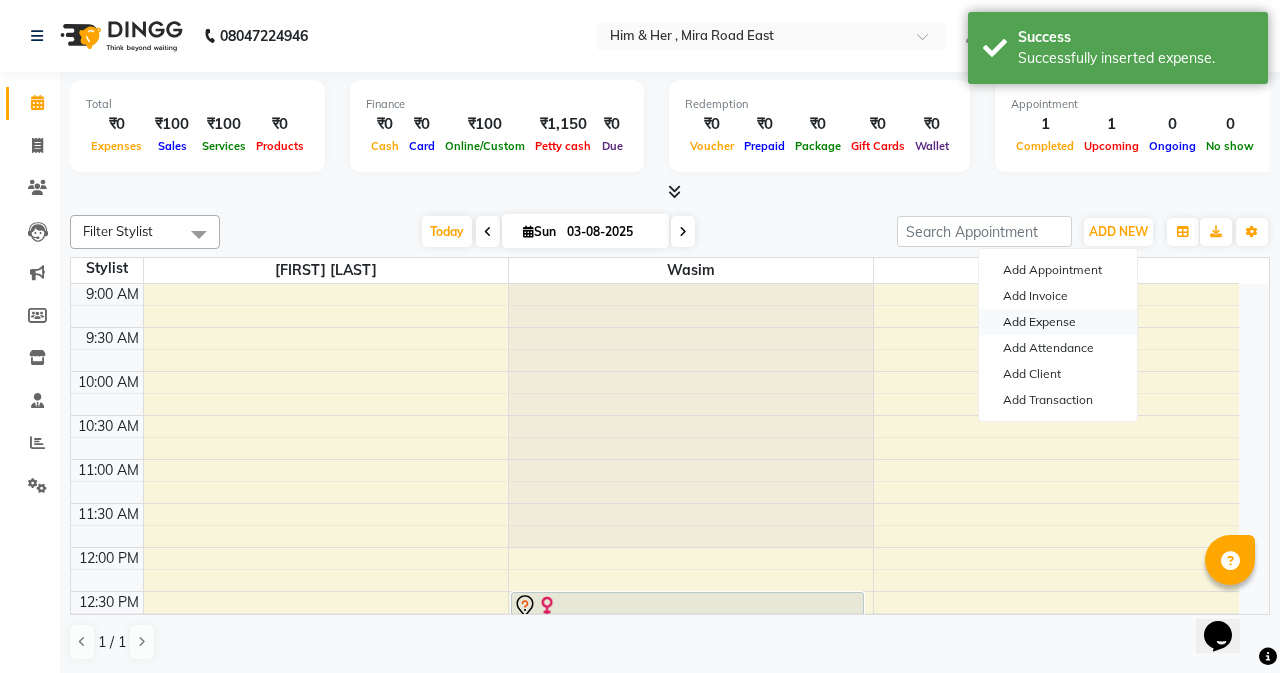 select on "1" 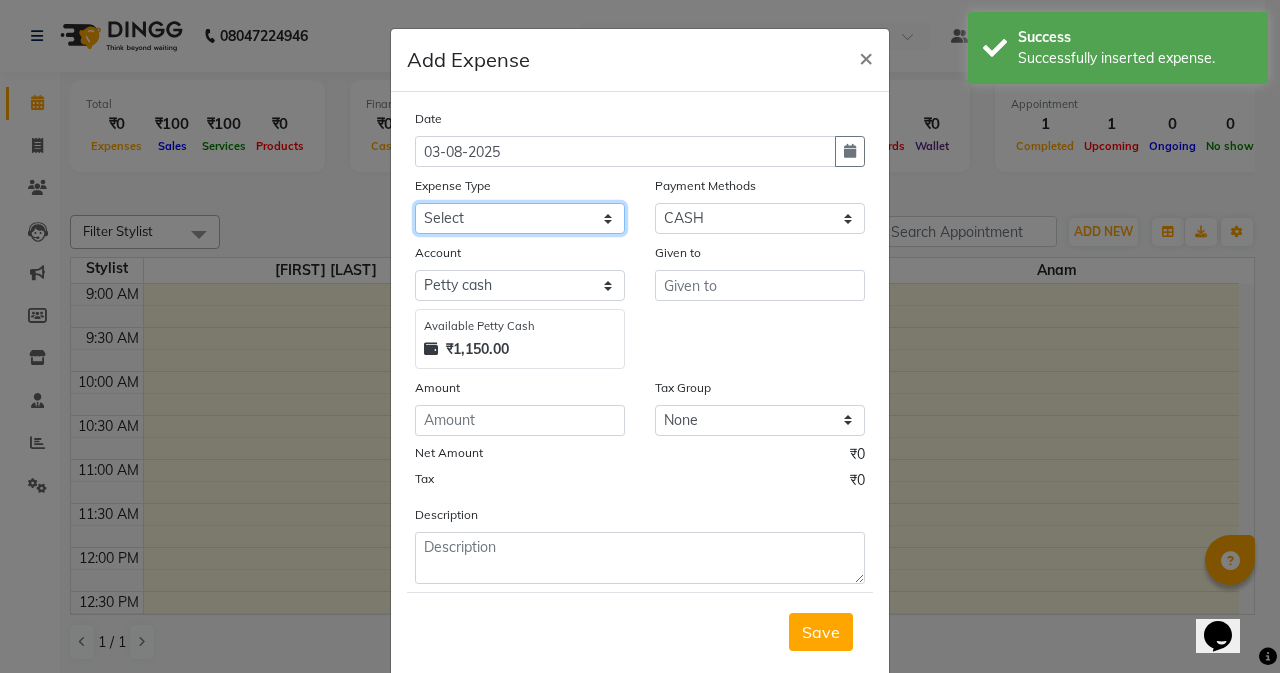 click on "Select Advance Advance Salary Bank charges Cash transfer to bank Cash transfer to hub charity Check Client Snacks Disposabal Electricity bill Equipment Incentive Lundry Maintenance Marketing milk OT Owner Snacks Pantry Product Rent Salary saloon electricity staff advance Staff Snacks Tea Tip Water" 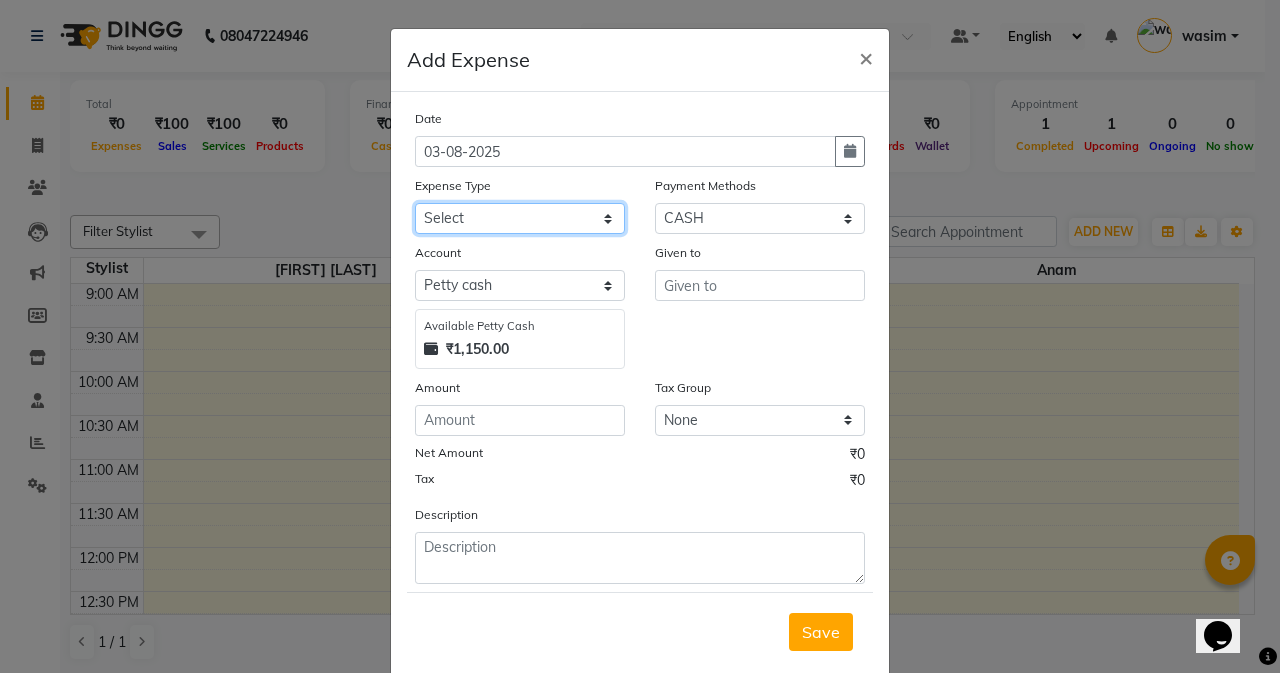 select on "10990" 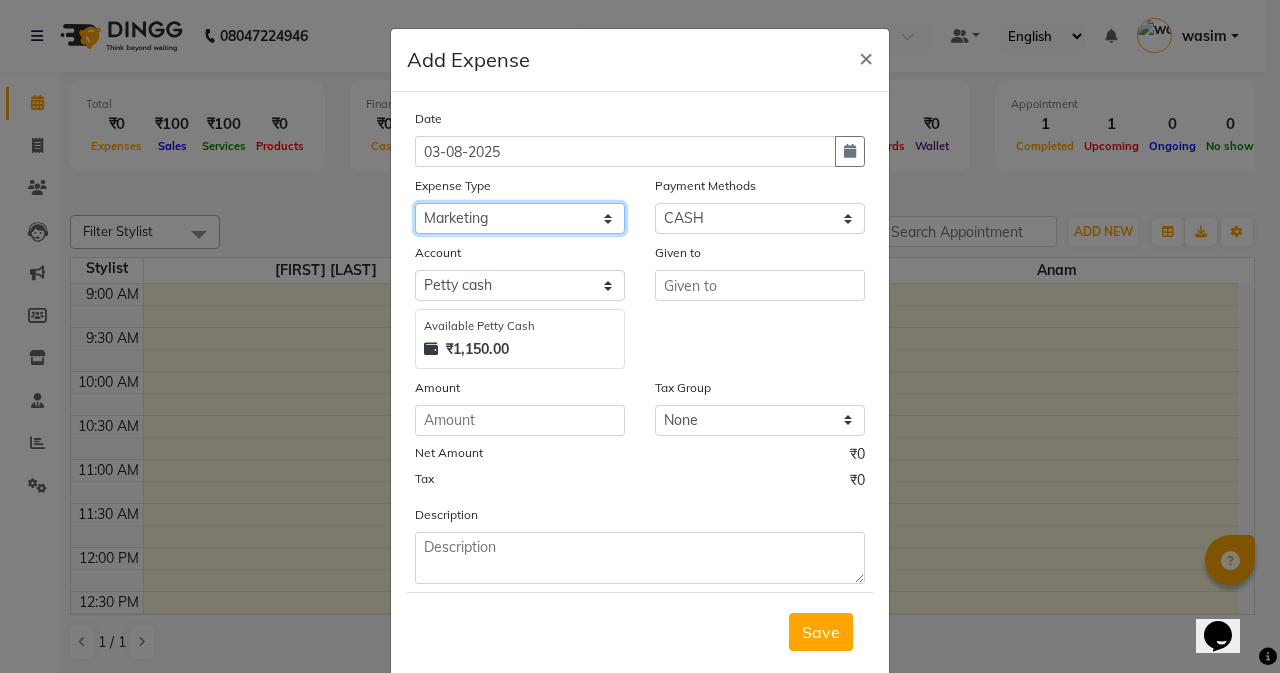 click on "Select Advance Advance Salary Bank charges Cash transfer to bank Cash transfer to hub charity Check Client Snacks Disposabal Electricity bill Equipment Incentive Lundry Maintenance Marketing milk OT Owner Snacks Pantry Product Rent Salary saloon electricity staff advance Staff Snacks Tea Tip Water" 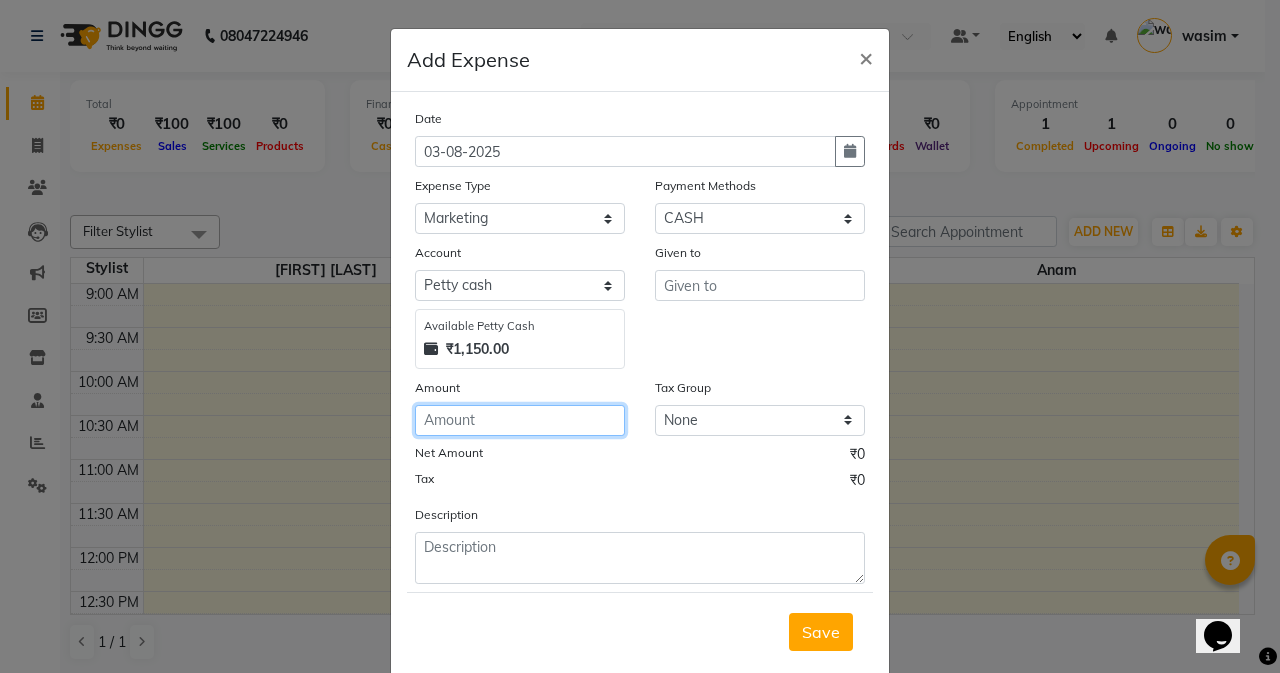 click 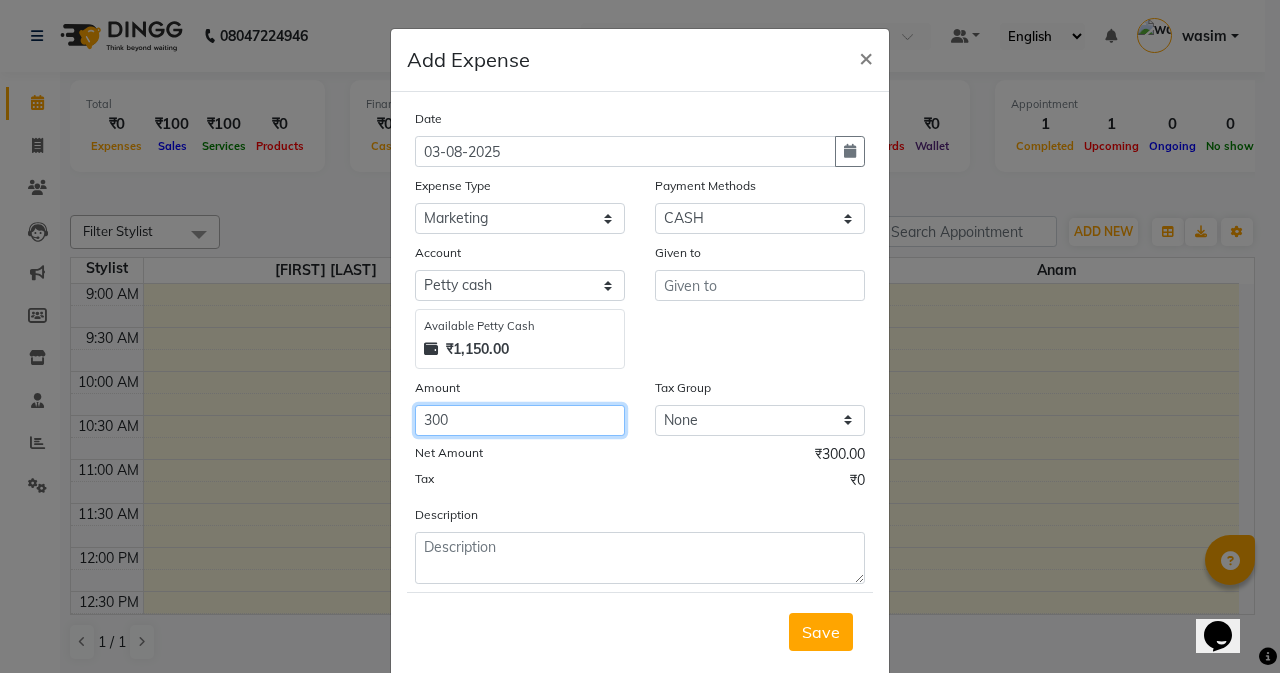 type on "300" 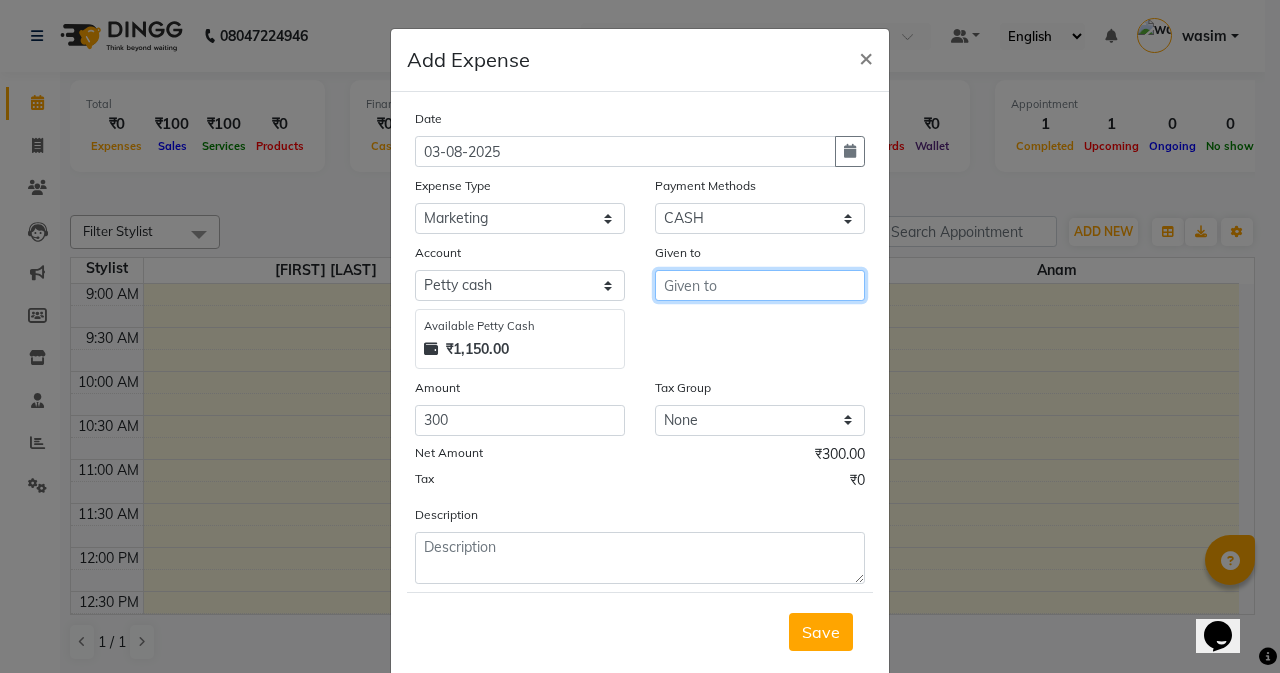 click at bounding box center [760, 285] 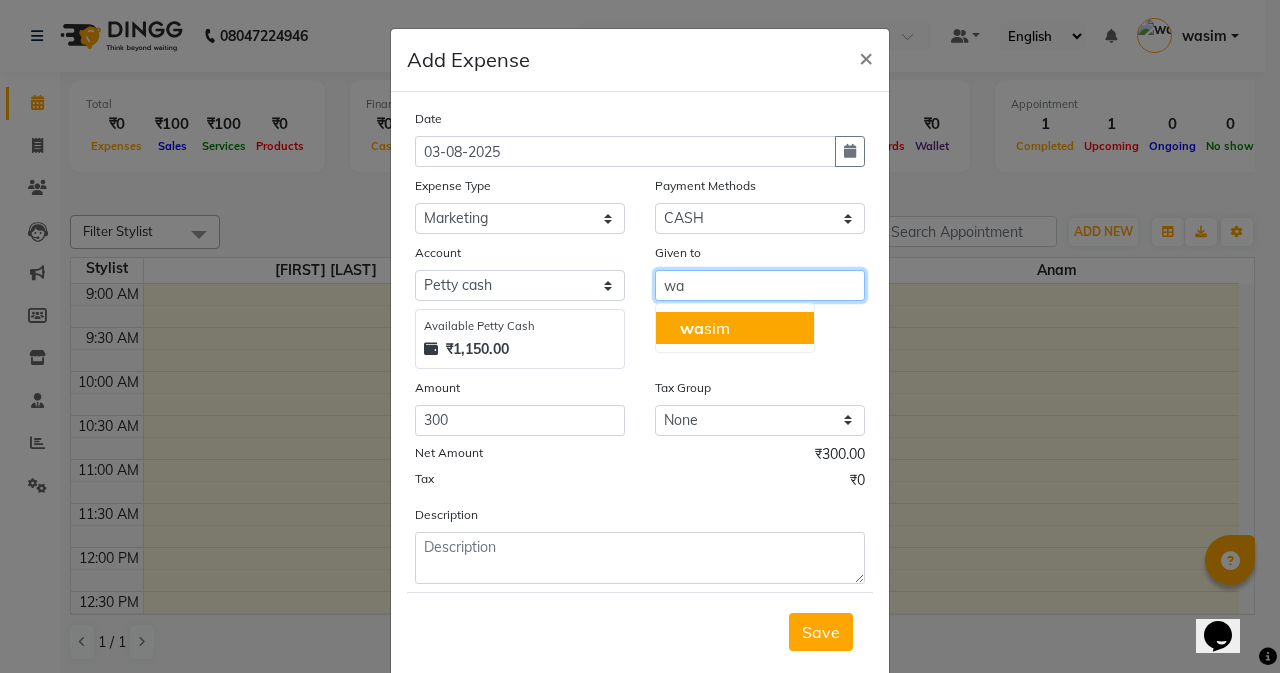click on "wa sim" at bounding box center (735, 328) 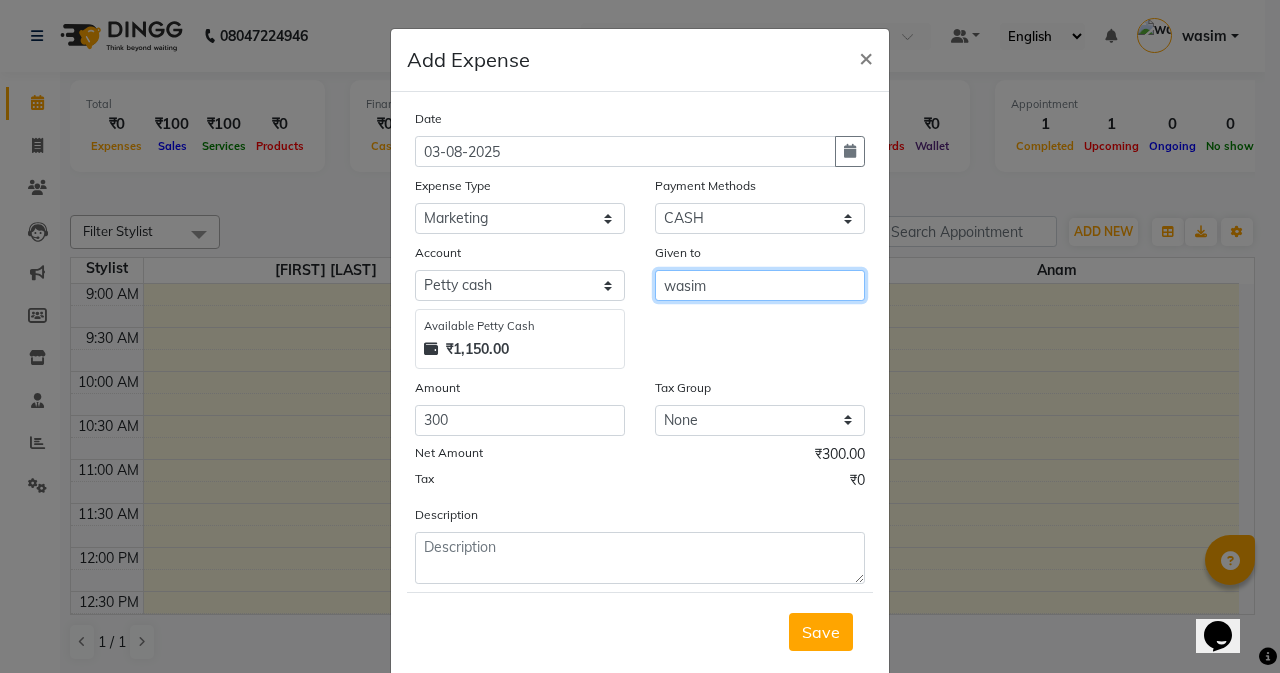 type on "wasim" 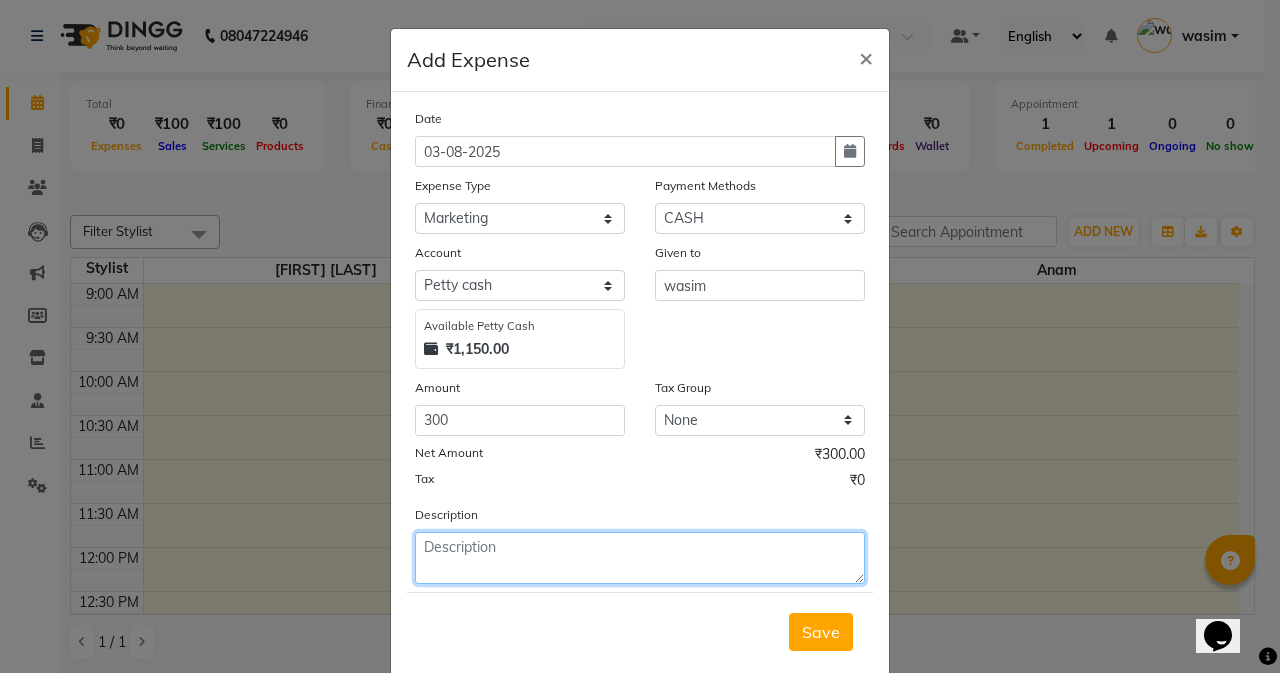 click 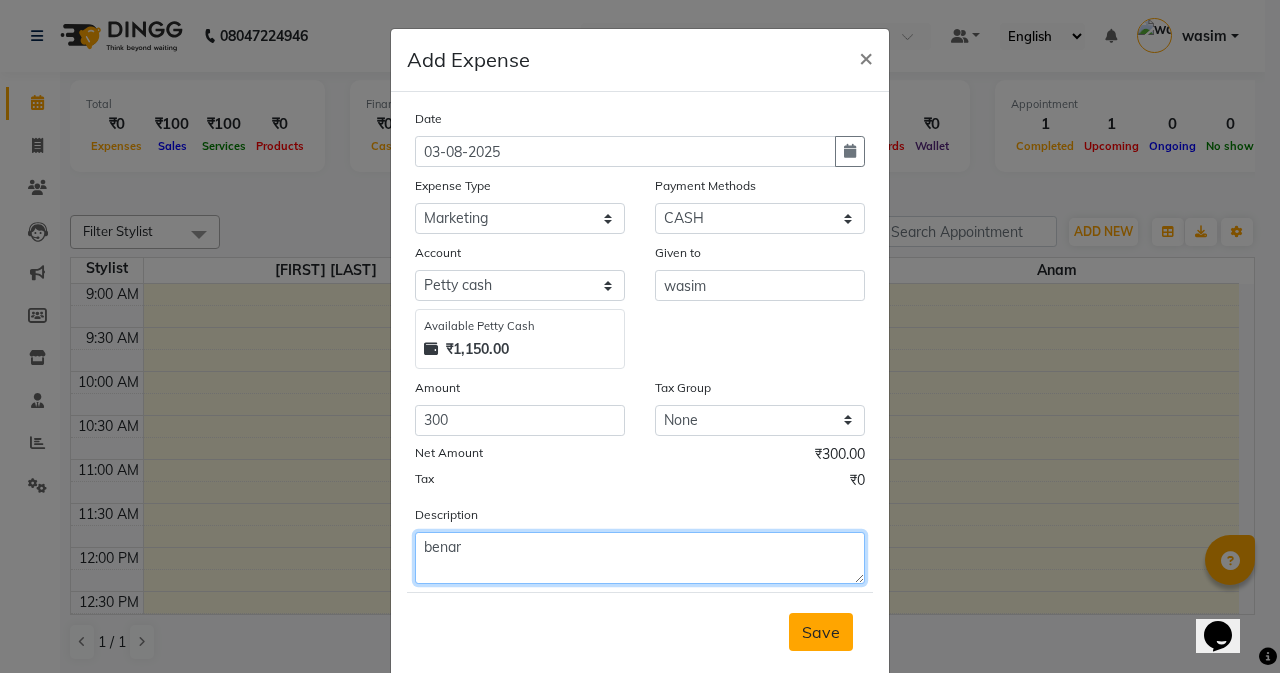 type on "benar" 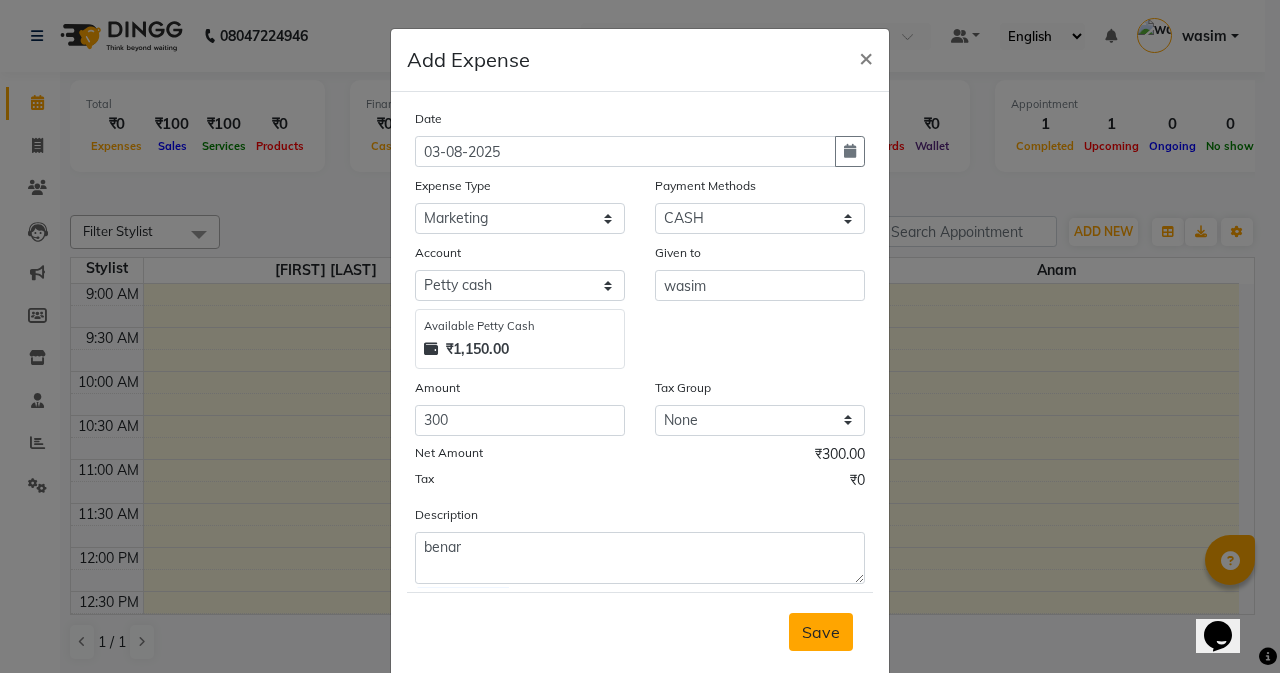 click on "Save" at bounding box center [821, 632] 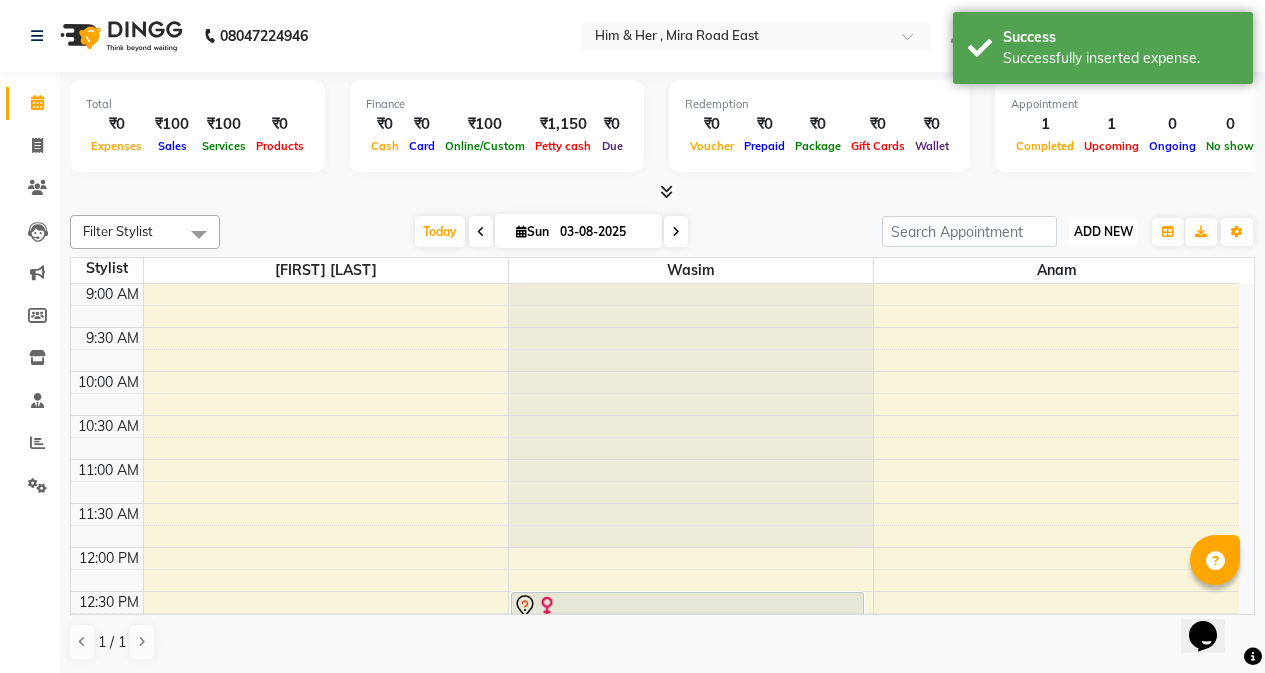 click on "ADD NEW" at bounding box center [1103, 231] 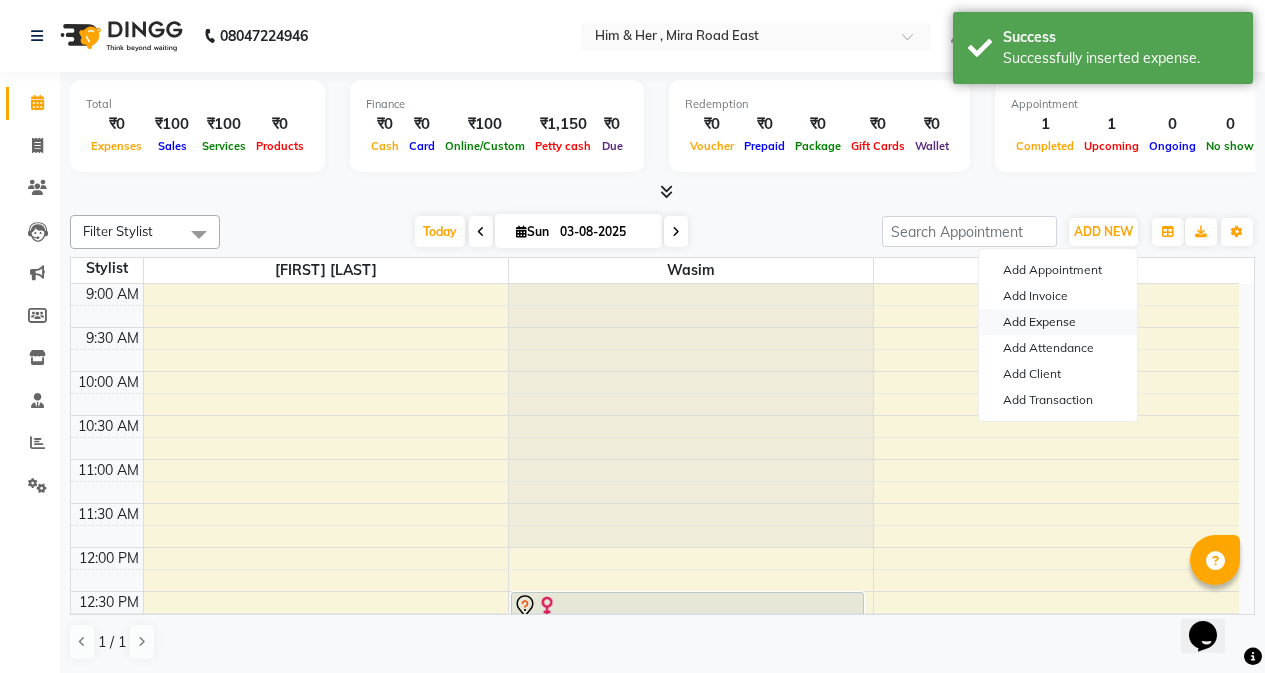 click on "Add Expense" at bounding box center [1058, 322] 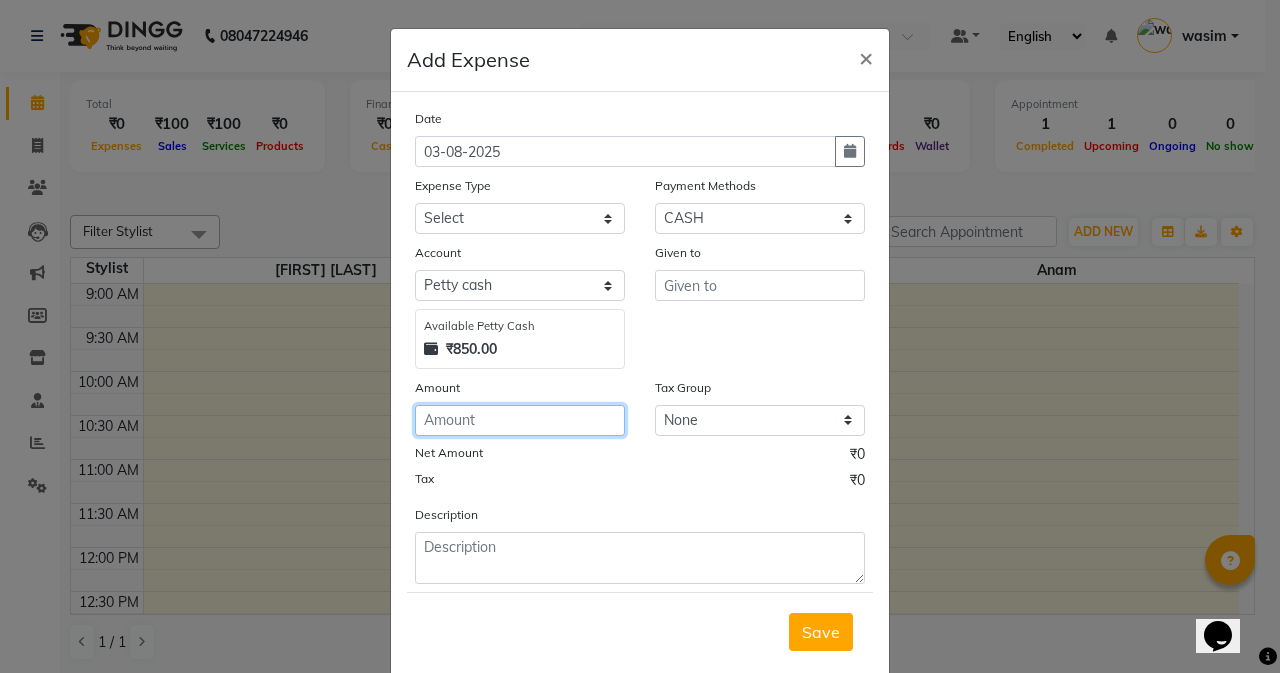 click 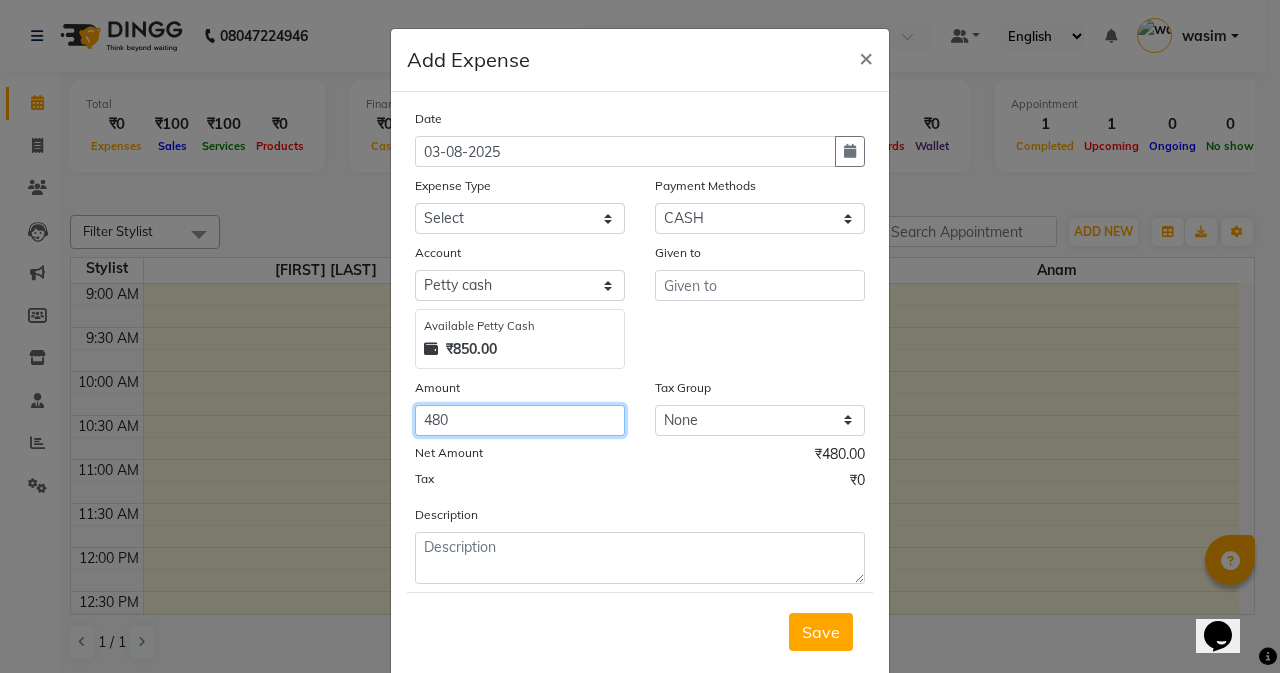 type on "480" 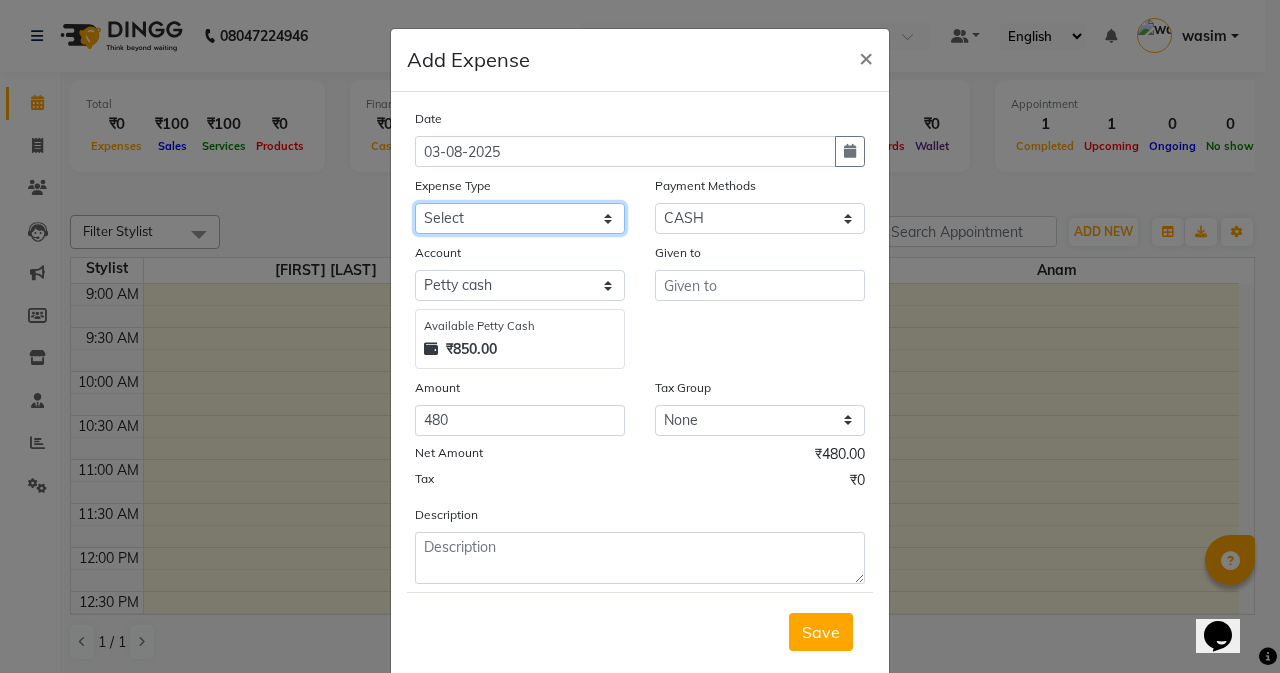 click on "Select Advance Advance Salary Bank charges Cash transfer to bank Cash transfer to hub charity Check Client Snacks Disposabal Electricity bill Equipment Incentive Lundry Maintenance Marketing milk OT Owner Snacks Pantry Product Rent Salary saloon electricity staff advance Staff Snacks Tea Tip Water" 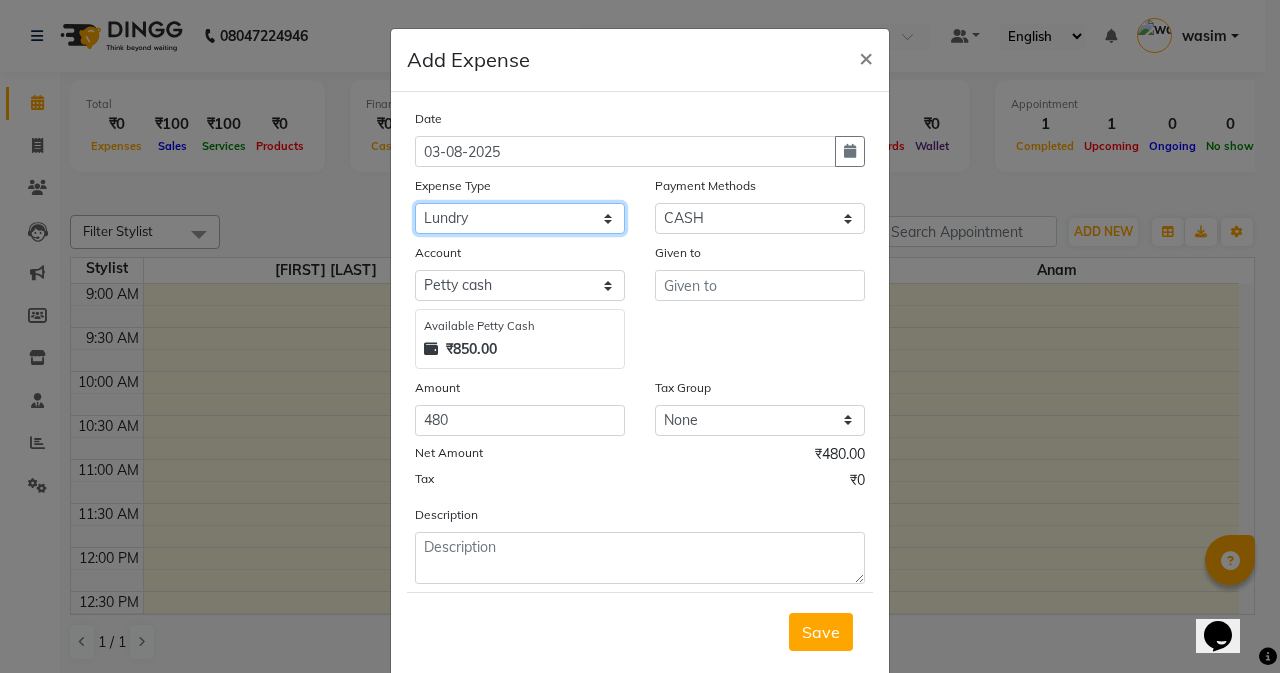 click on "Select Advance Advance Salary Bank charges Cash transfer to bank Cash transfer to hub charity Check Client Snacks Disposabal Electricity bill Equipment Incentive Lundry Maintenance Marketing milk OT Owner Snacks Pantry Product Rent Salary saloon electricity staff advance Staff Snacks Tea Tip Water" 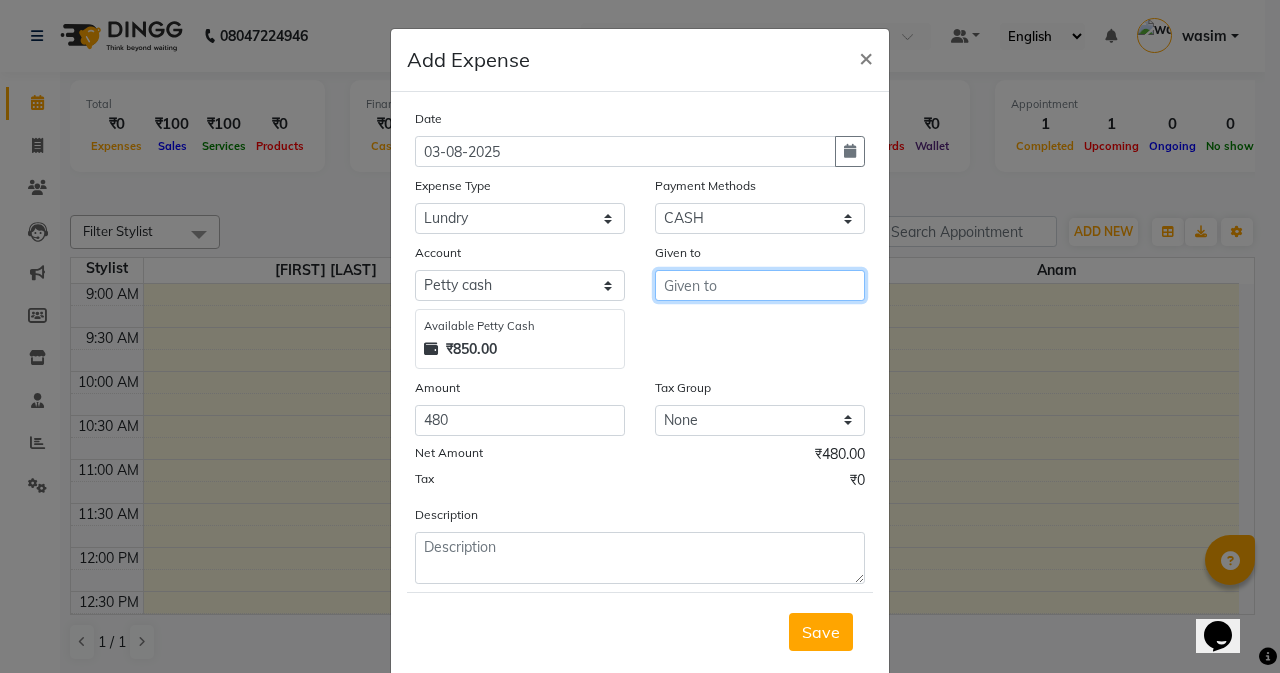 click at bounding box center (760, 285) 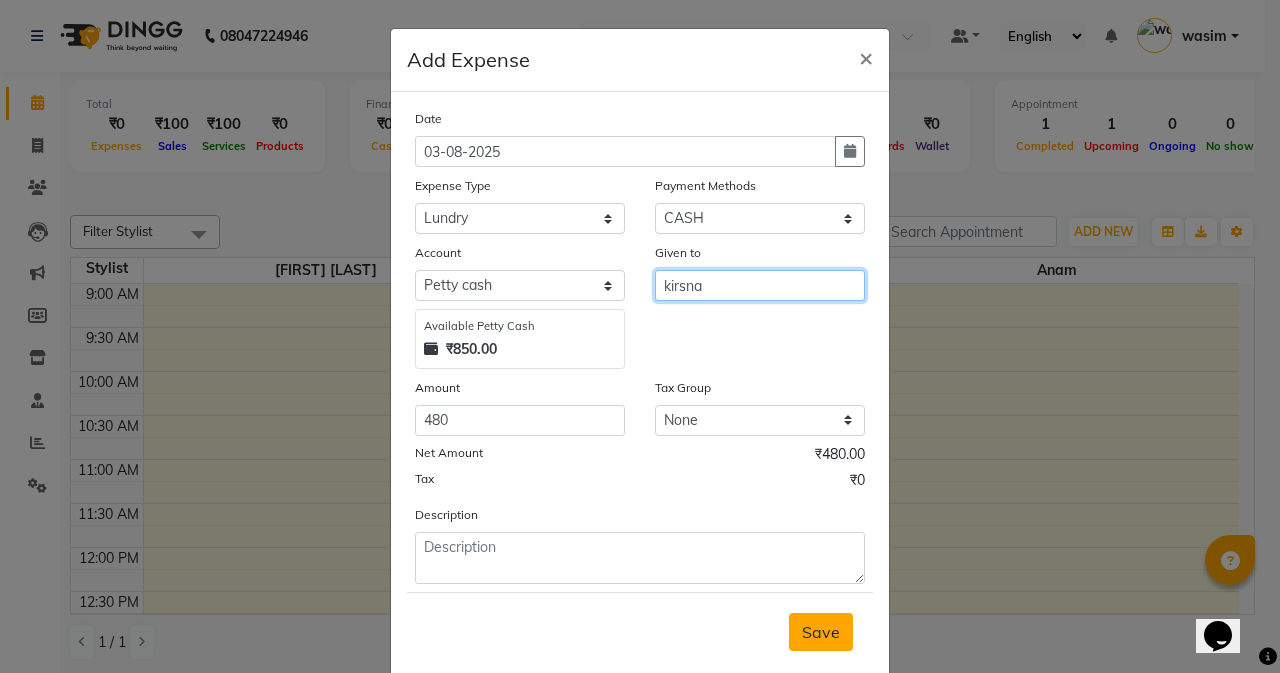 type on "kirsna" 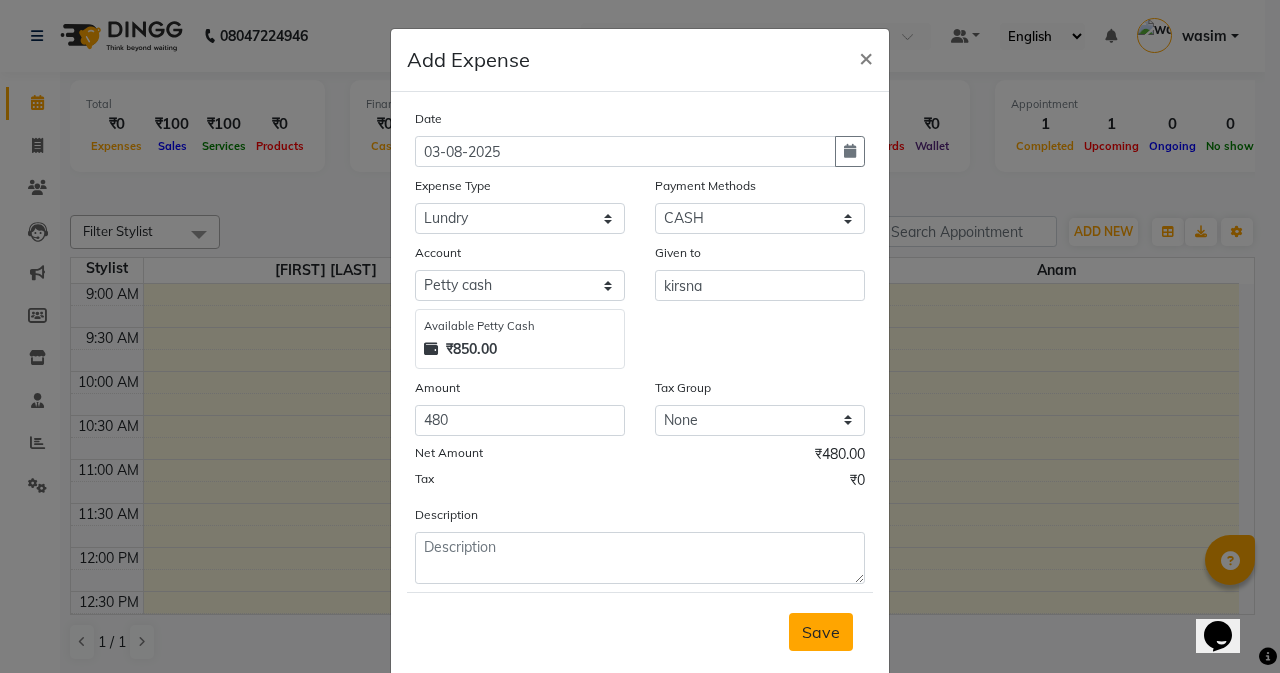 click on "Save" at bounding box center [821, 632] 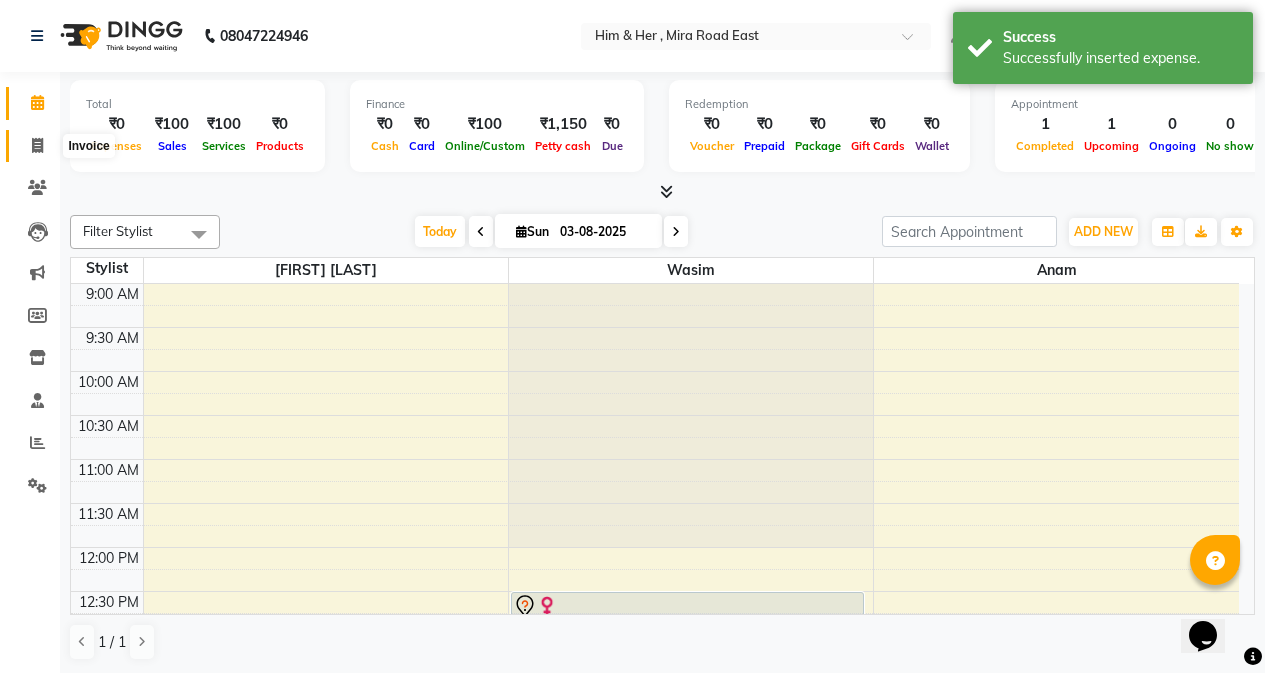 click 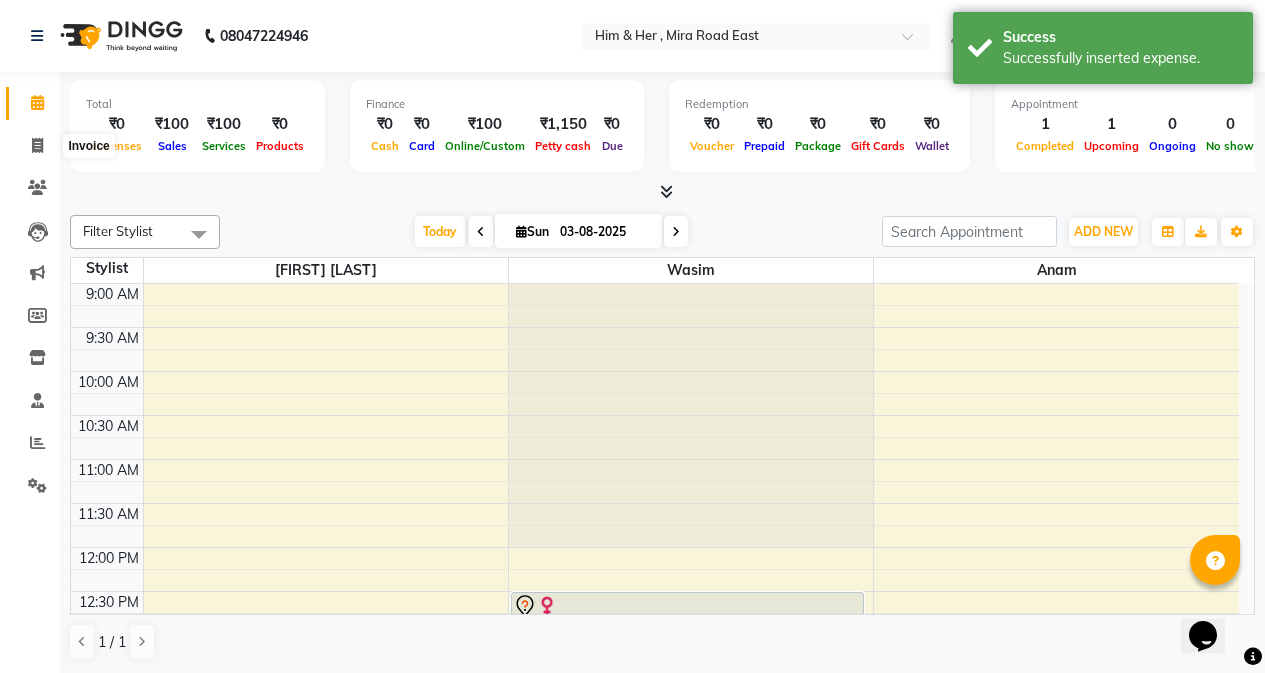 select on "5934" 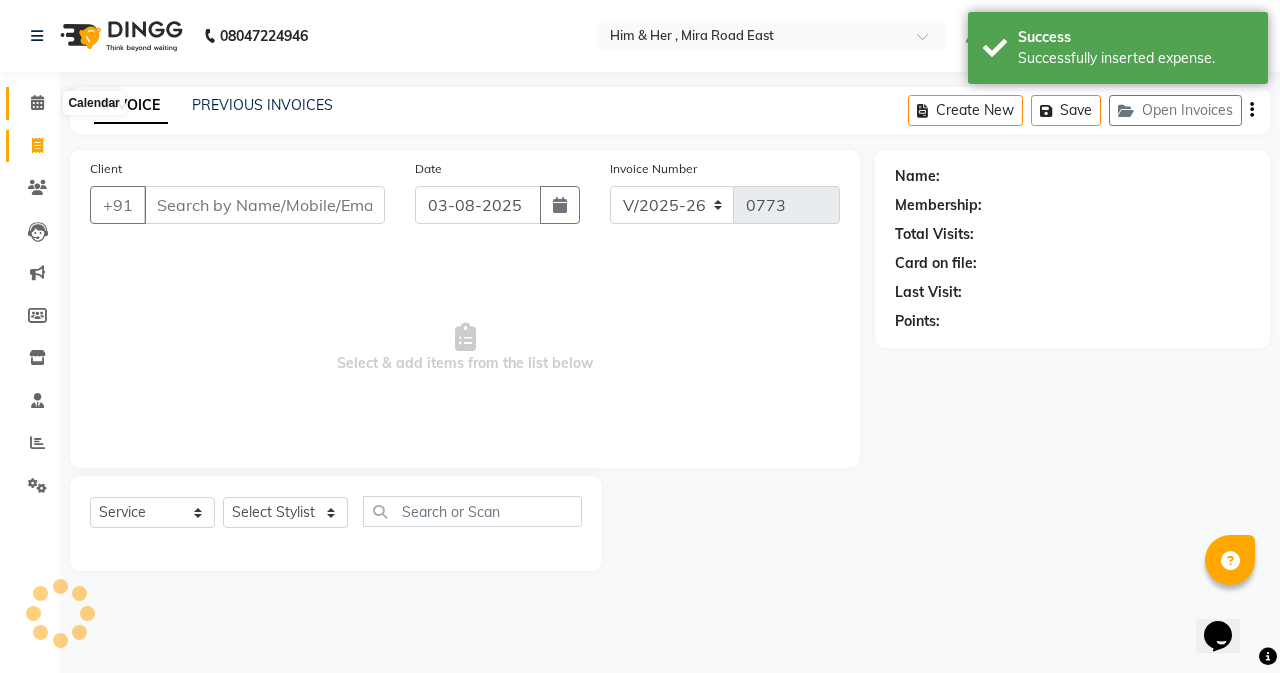 click 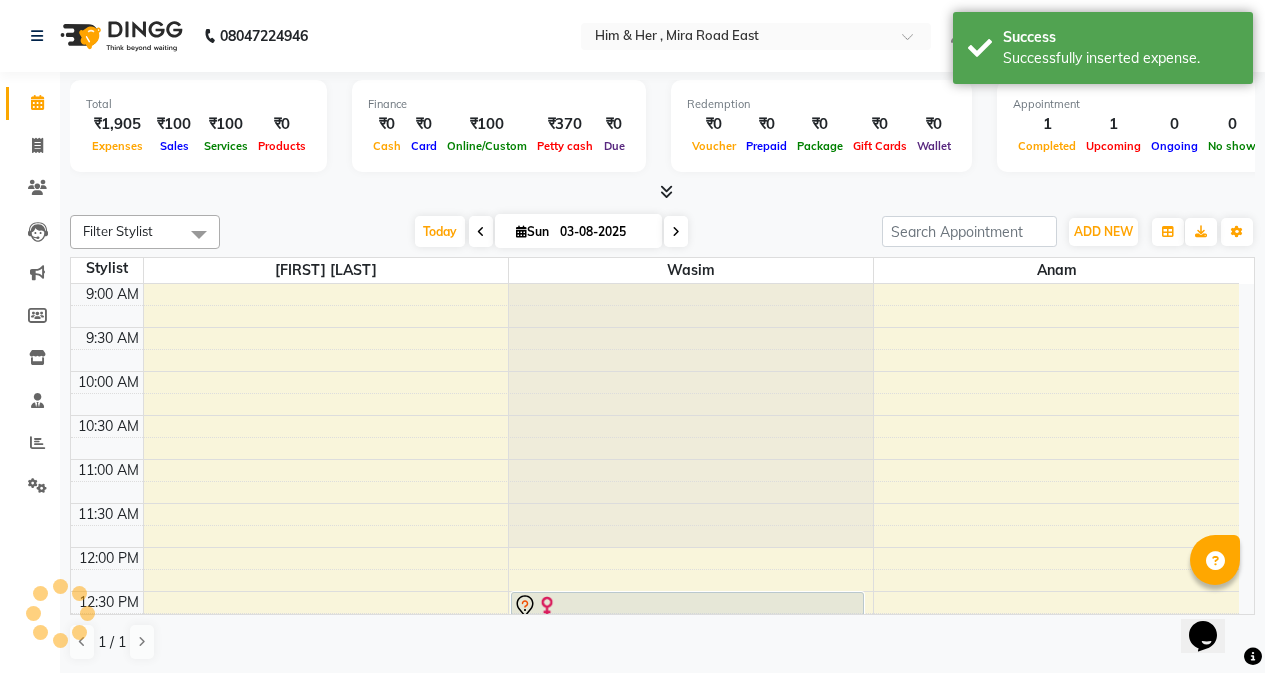scroll, scrollTop: 441, scrollLeft: 0, axis: vertical 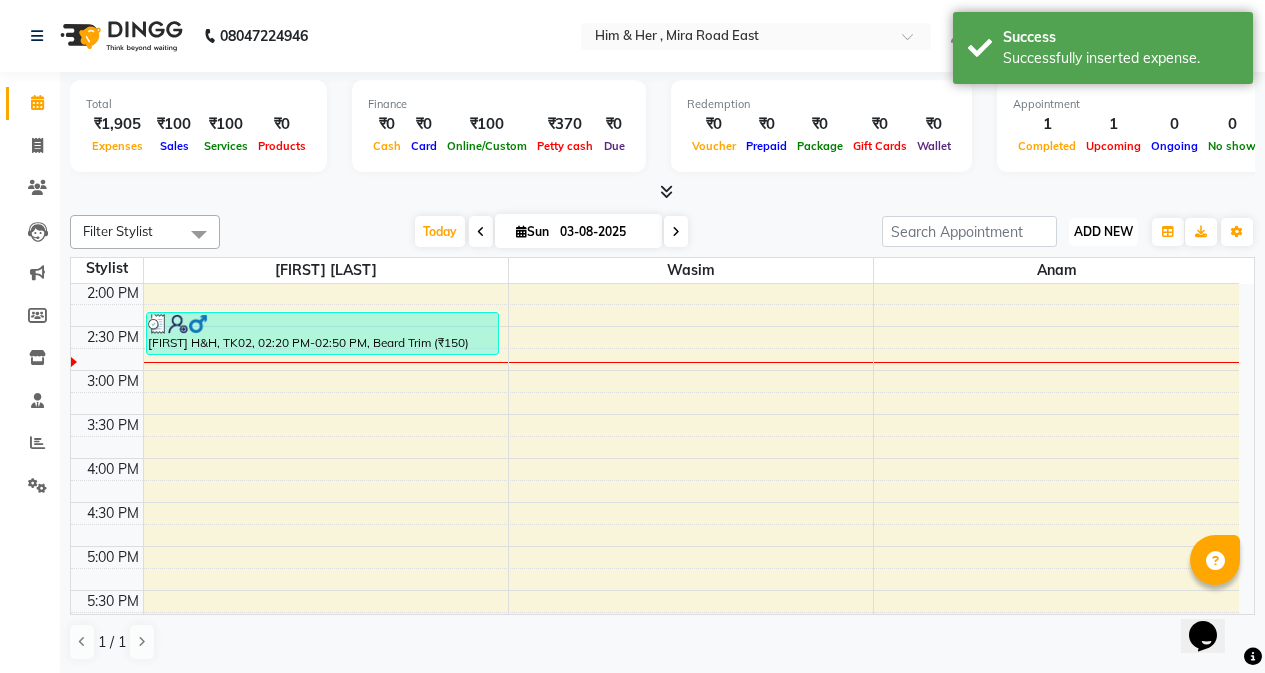 click on "ADD NEW" at bounding box center (1103, 231) 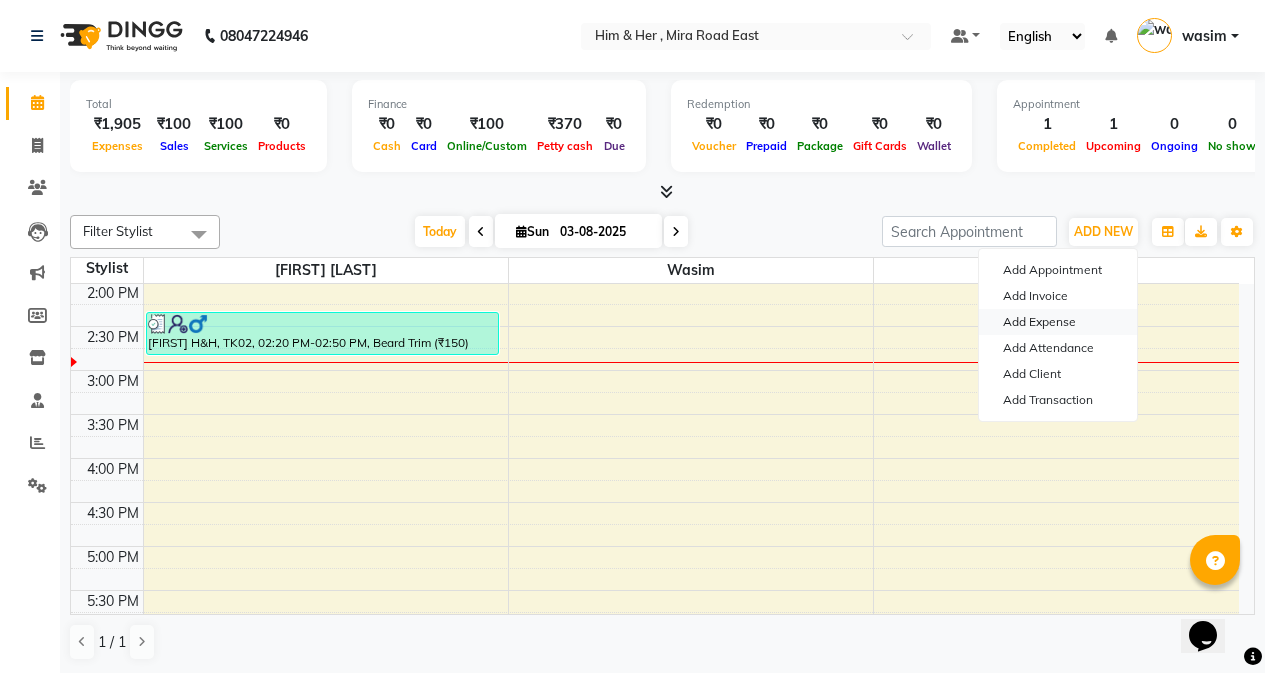 click on "Add Expense" at bounding box center (1058, 322) 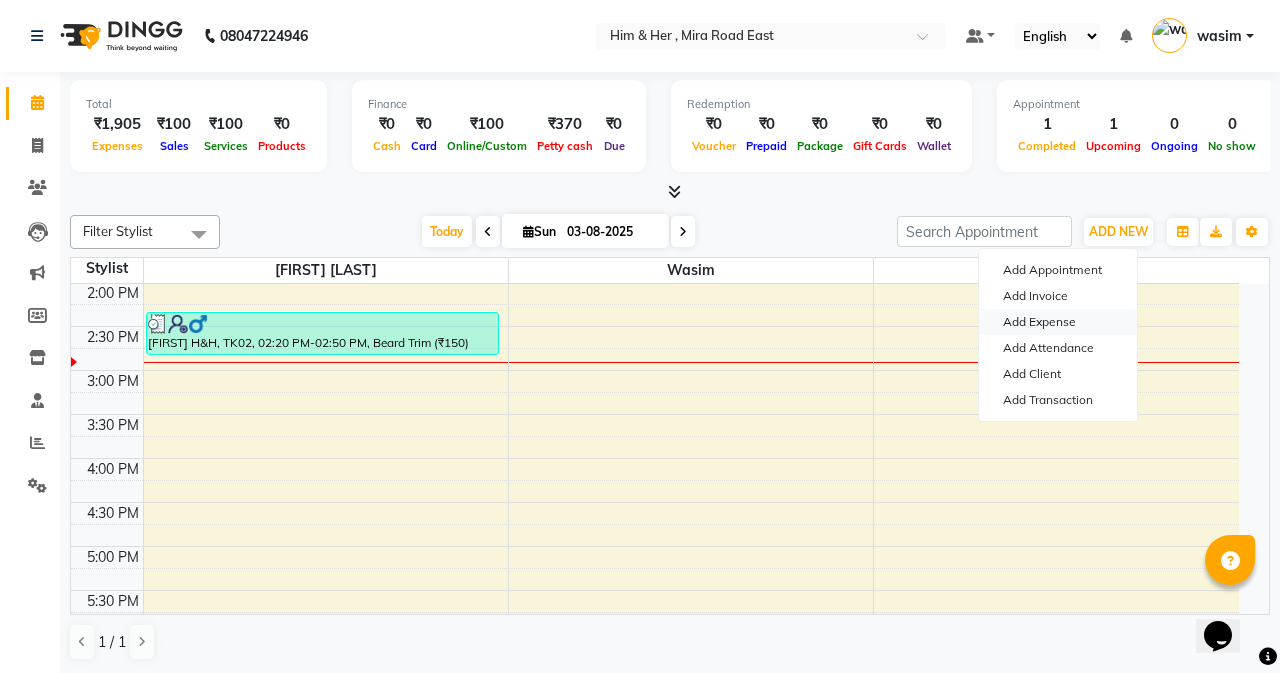 select on "1" 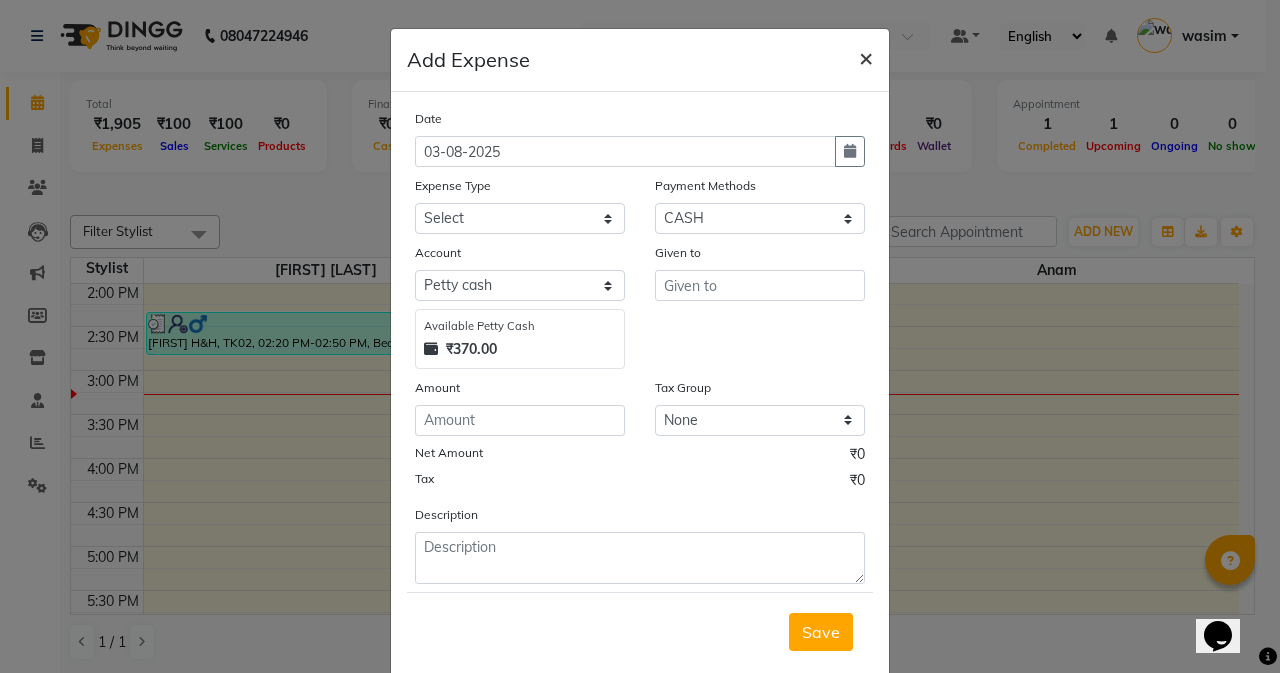 click on "×" 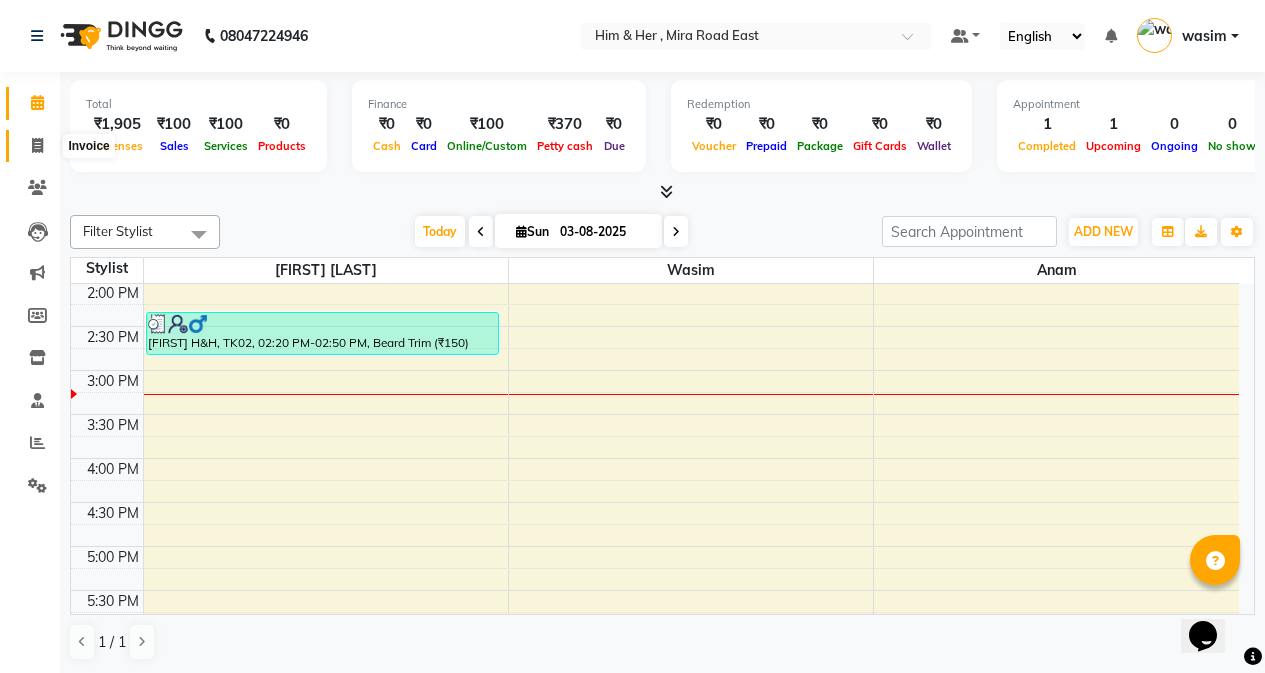 click 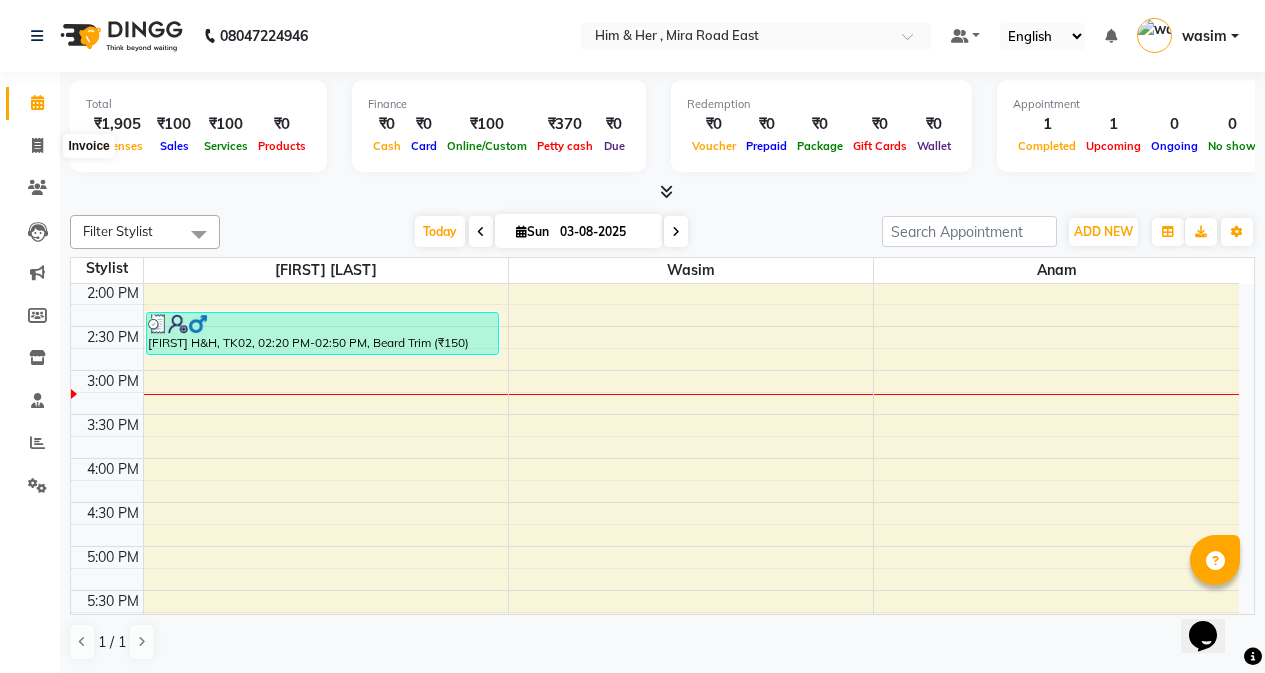 select on "5934" 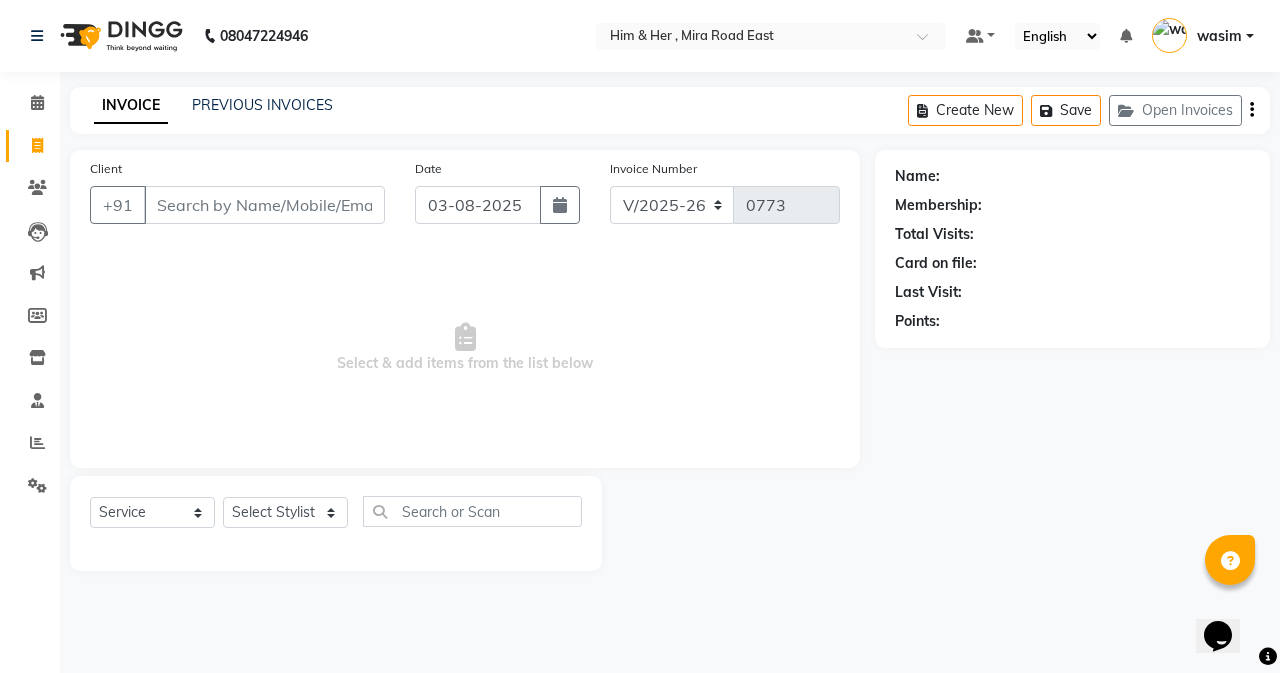 click on "Client" at bounding box center (264, 205) 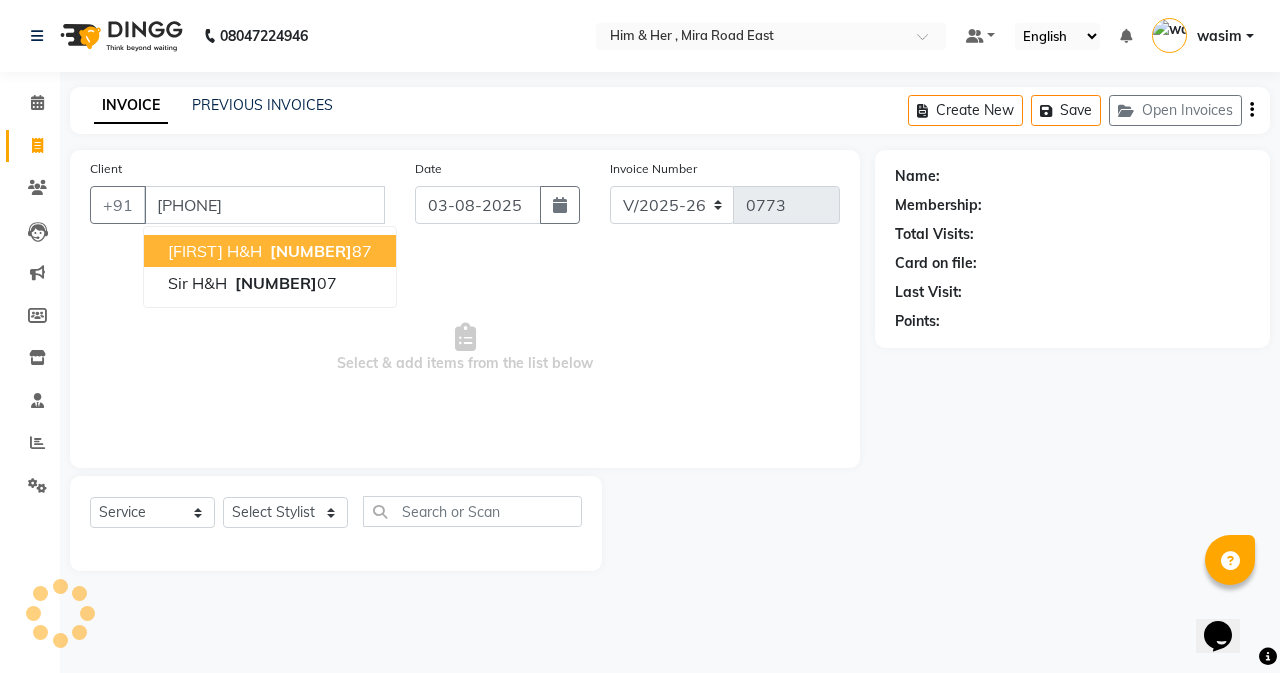 type on "[PHONE]" 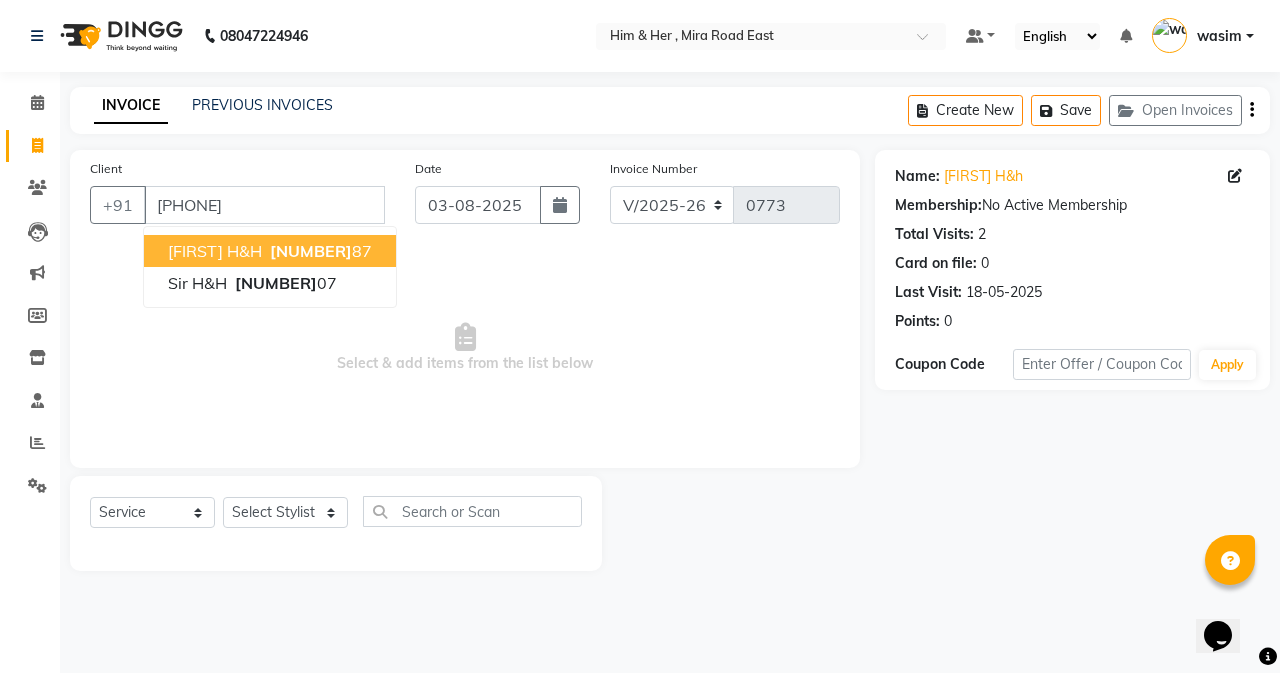 click on "[NUMBER]" at bounding box center (311, 251) 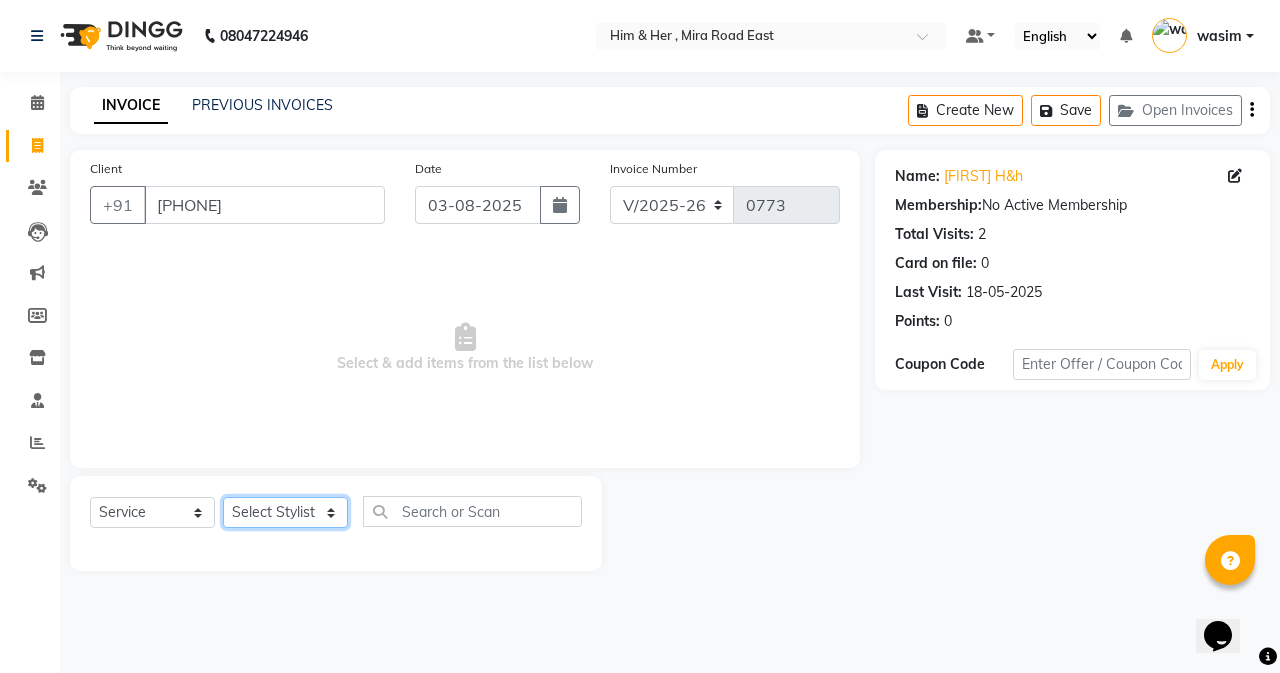 click on "Select Stylist [FIRST] [LAST] [FIRST] [LAST] wasim" 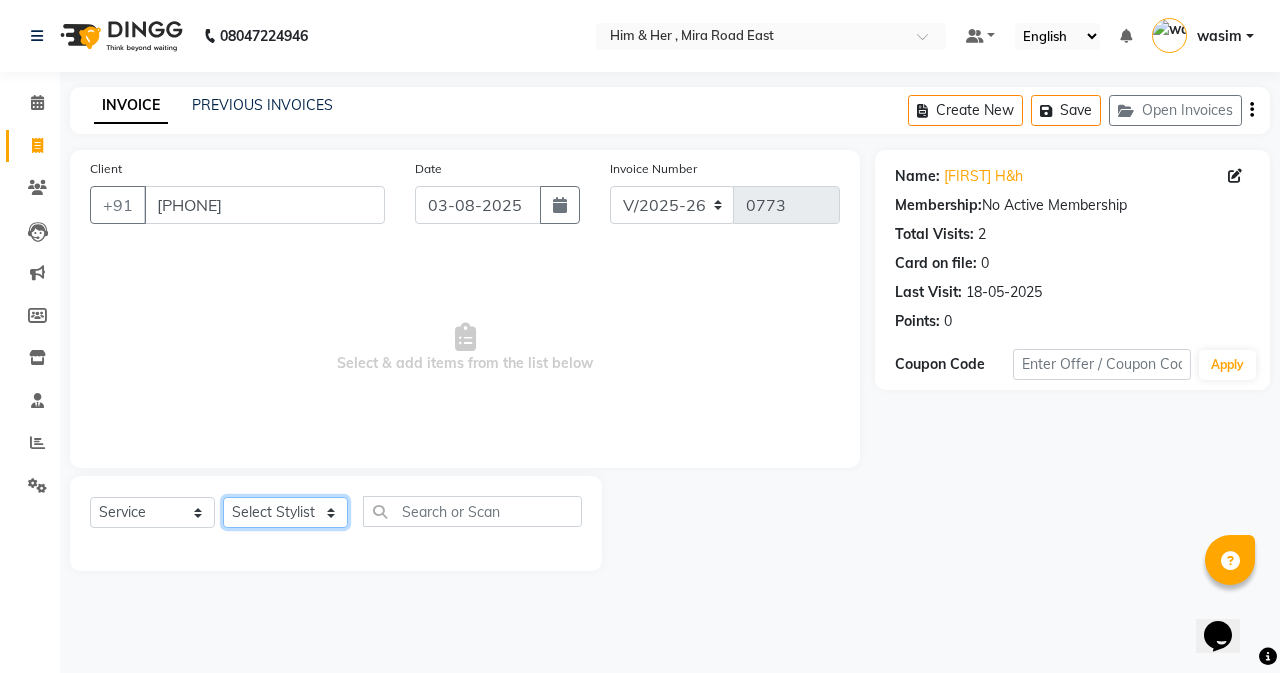 select on "41926" 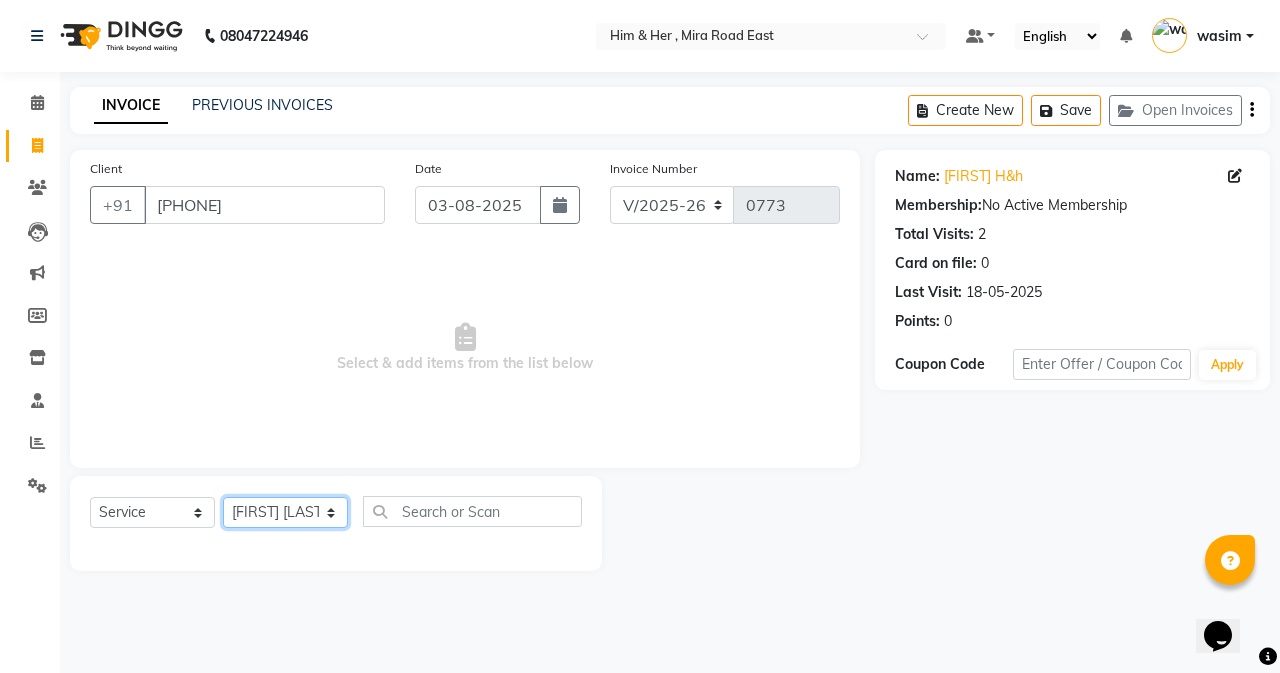 click on "Select Stylist [FIRST] [LAST] [FIRST] [LAST] wasim" 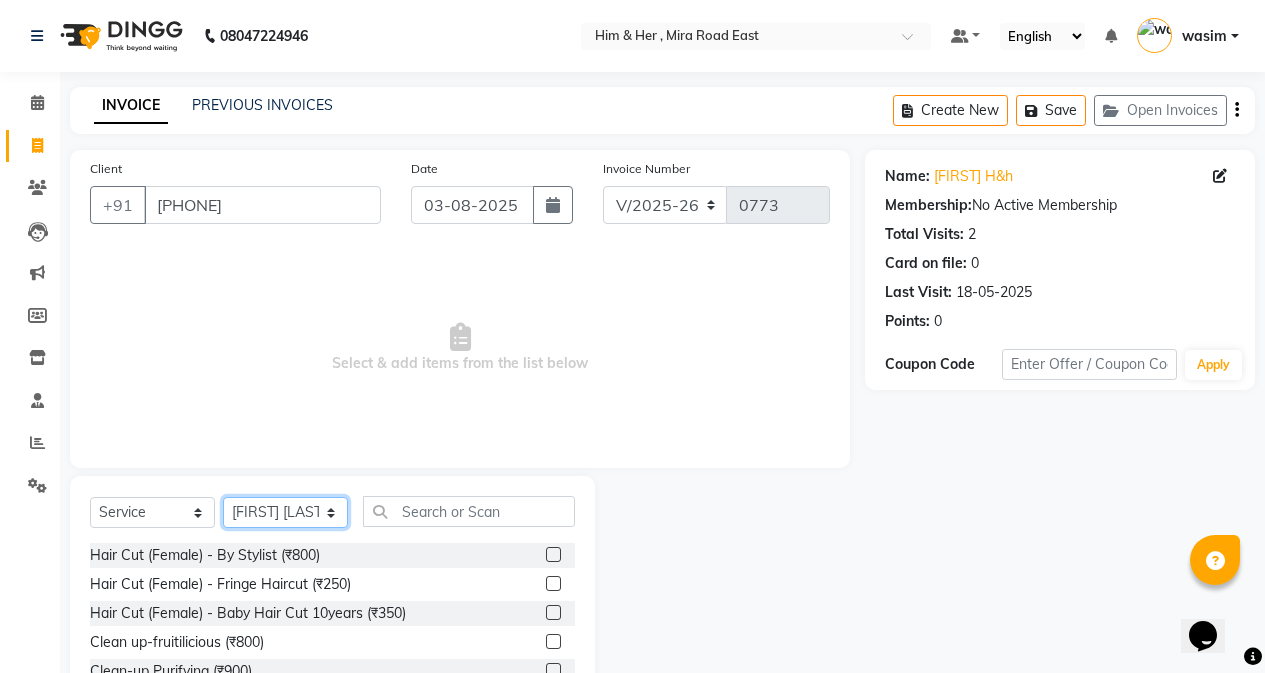 scroll, scrollTop: 128, scrollLeft: 0, axis: vertical 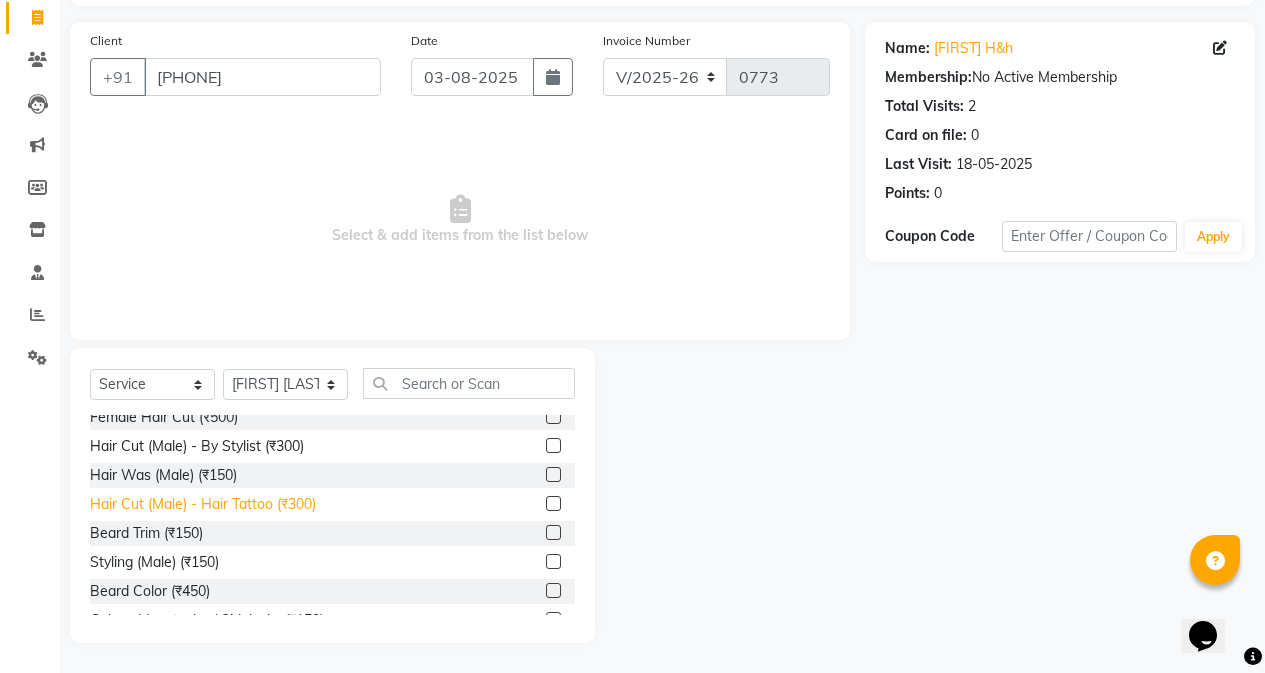 click on "Hair Cut (Male) - Hair Tattoo (₹300)" 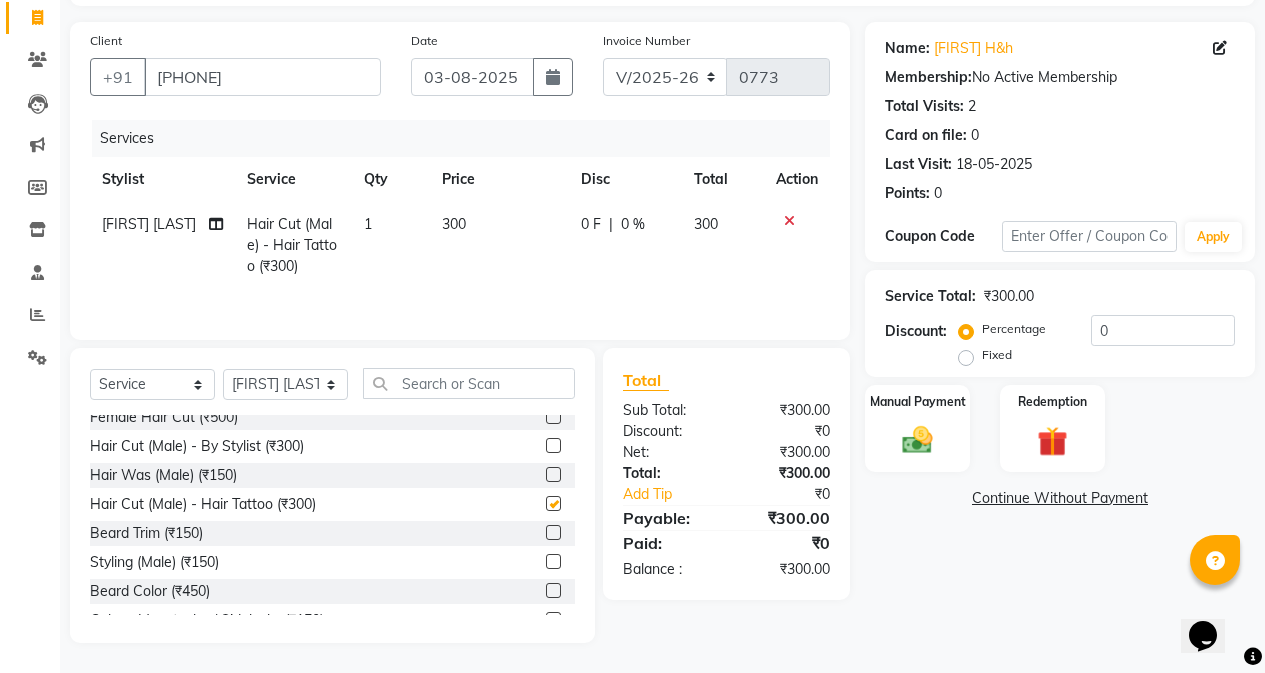 checkbox on "false" 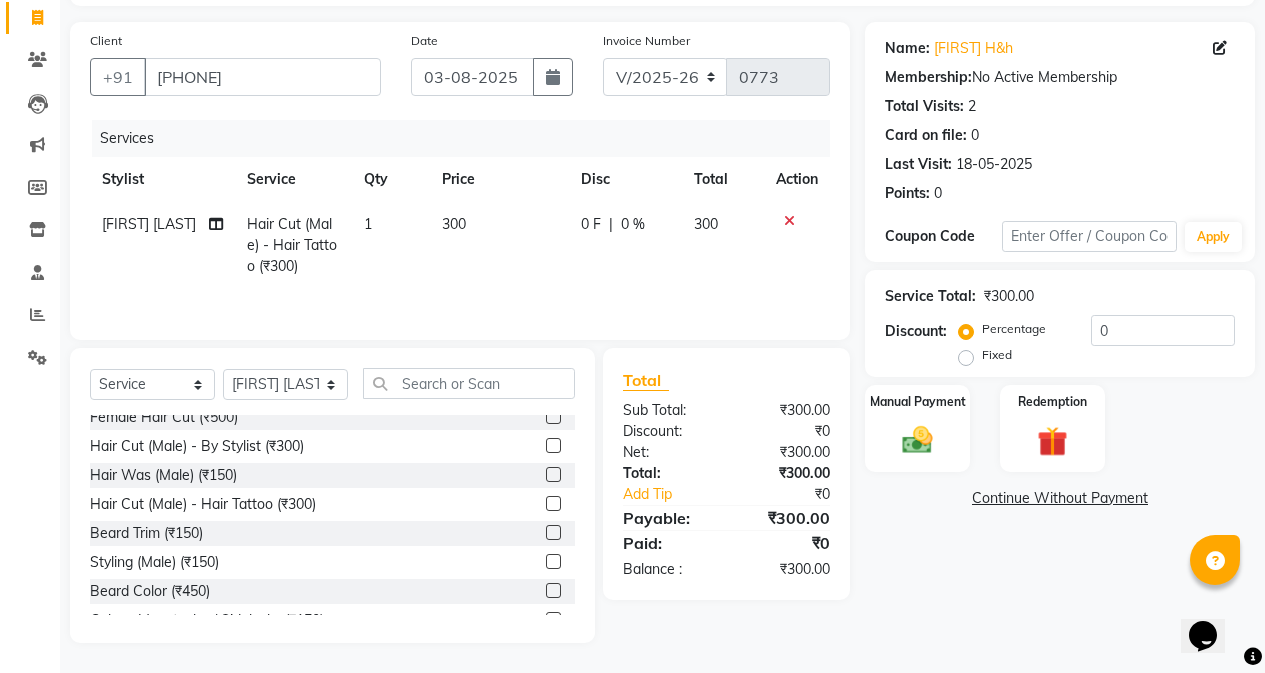 click on "300" 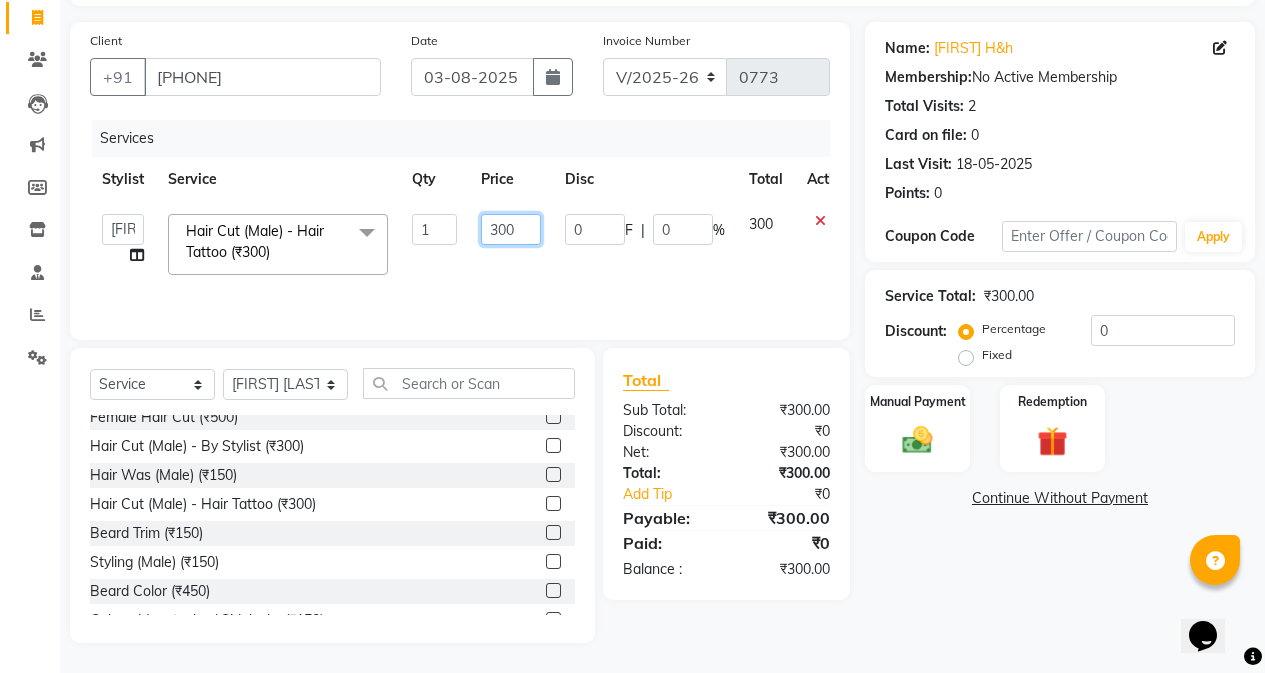 click on "300" 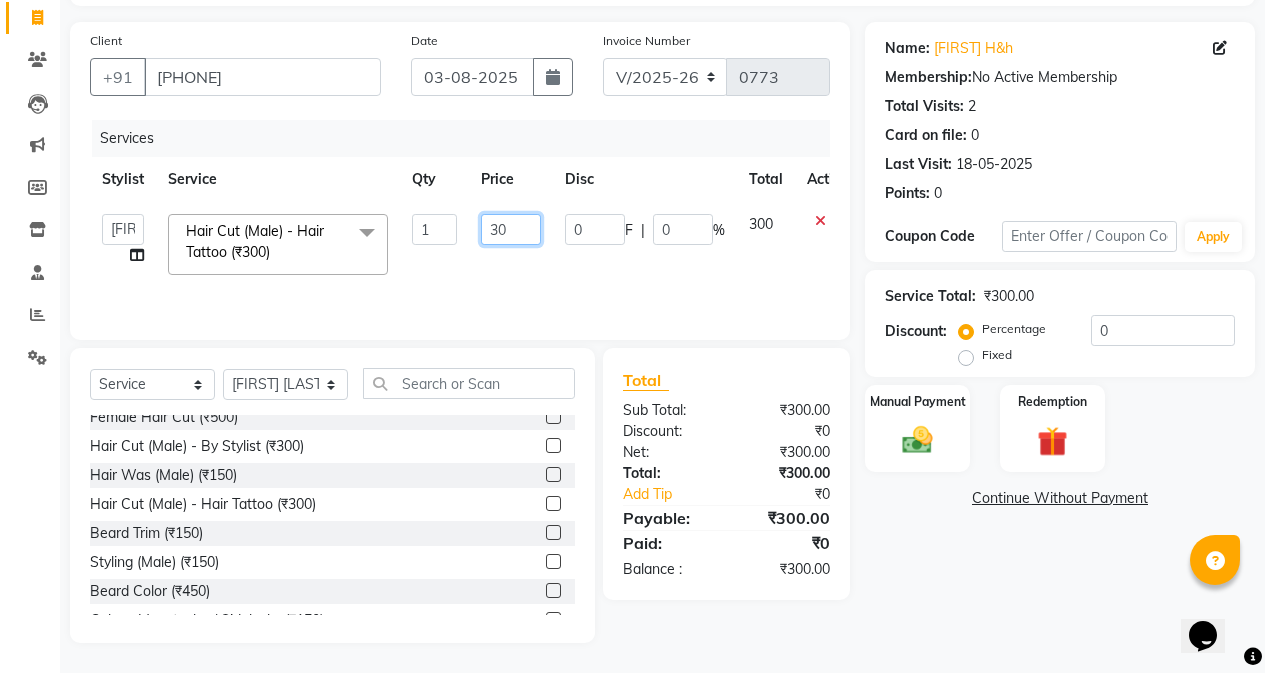 type on "3" 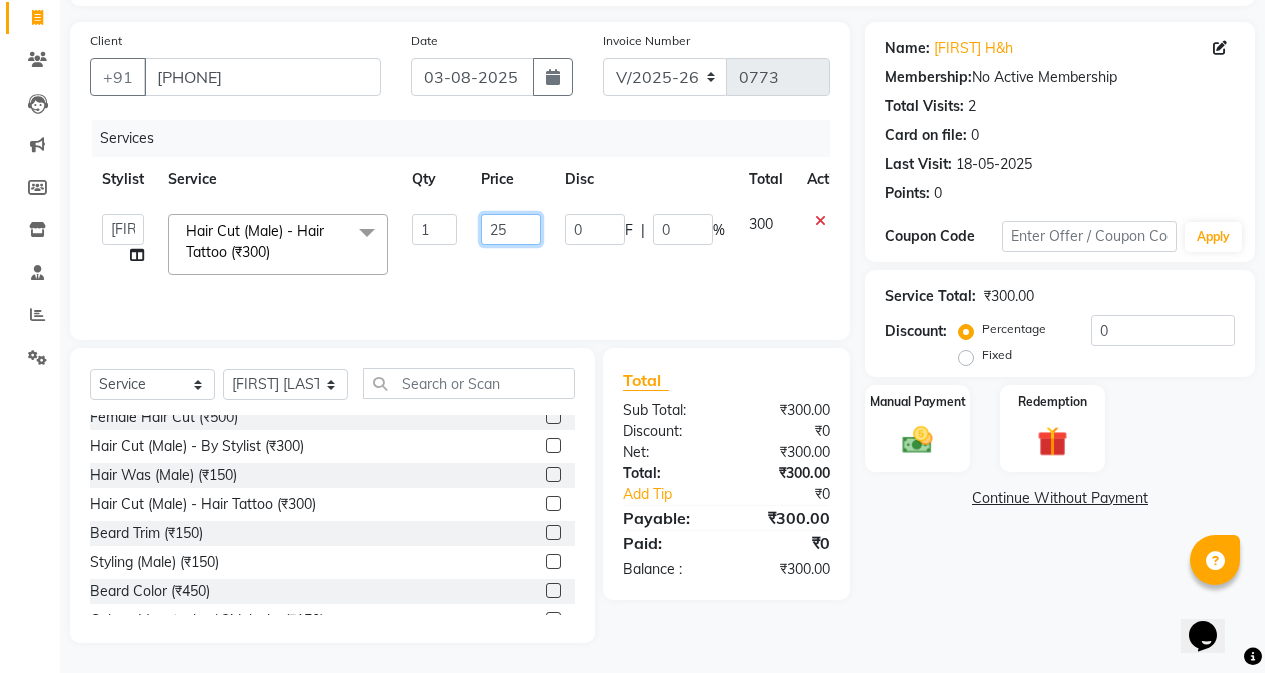 type on "250" 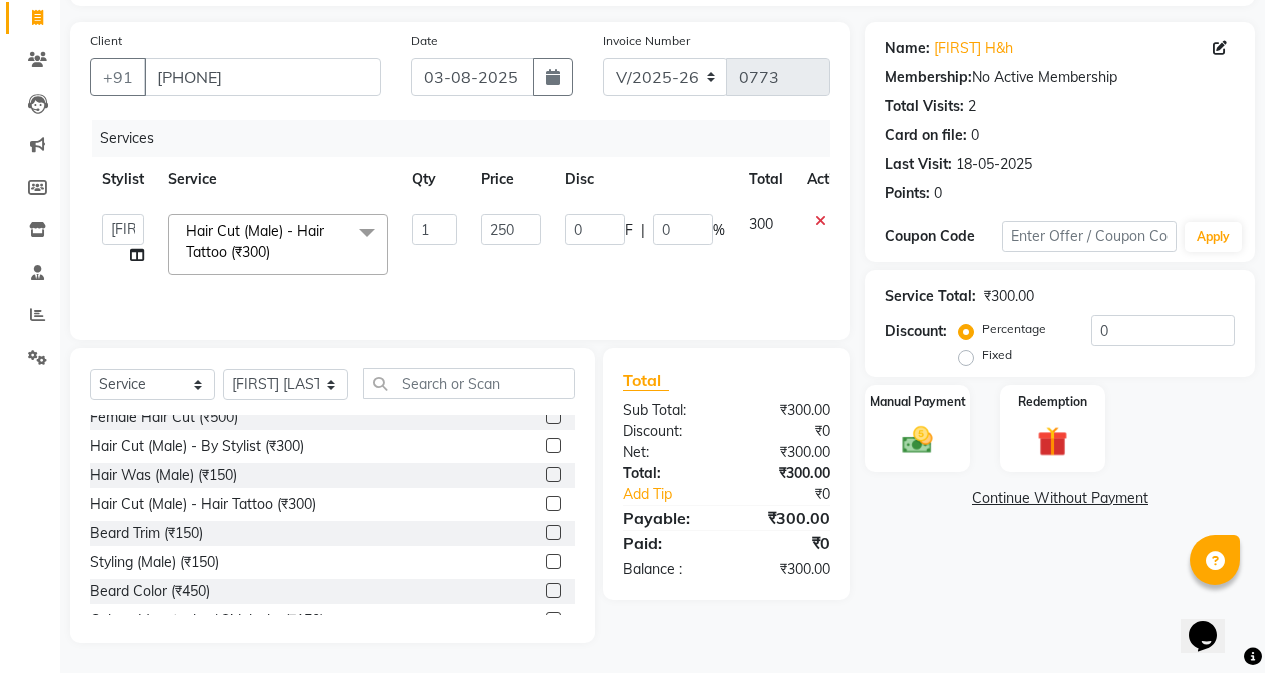 click on "0 F | 0 %" 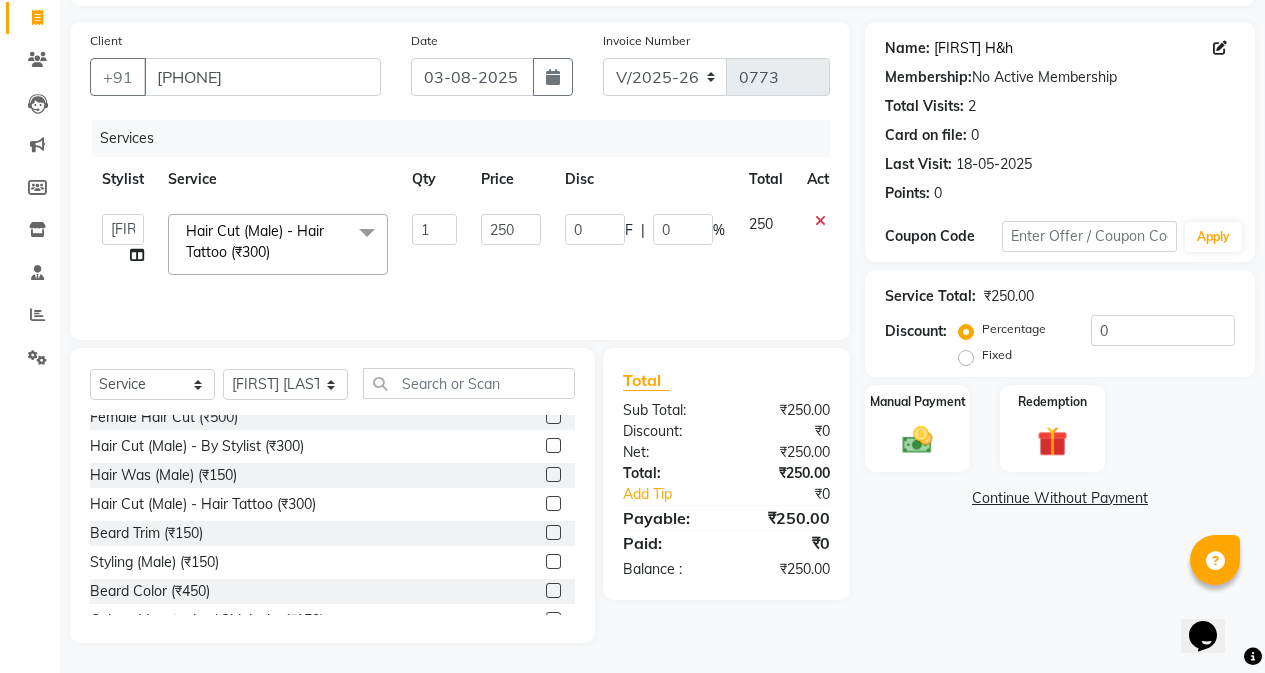 click on "[FIRST] H&h" 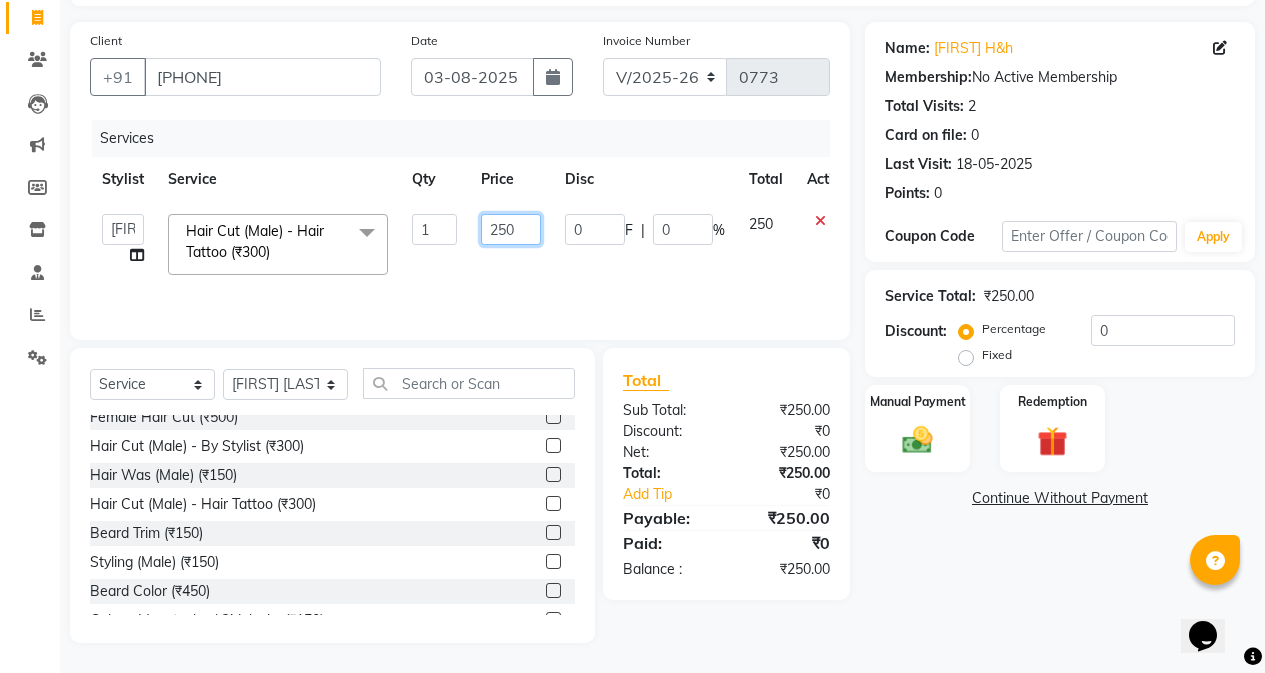 click on "250" 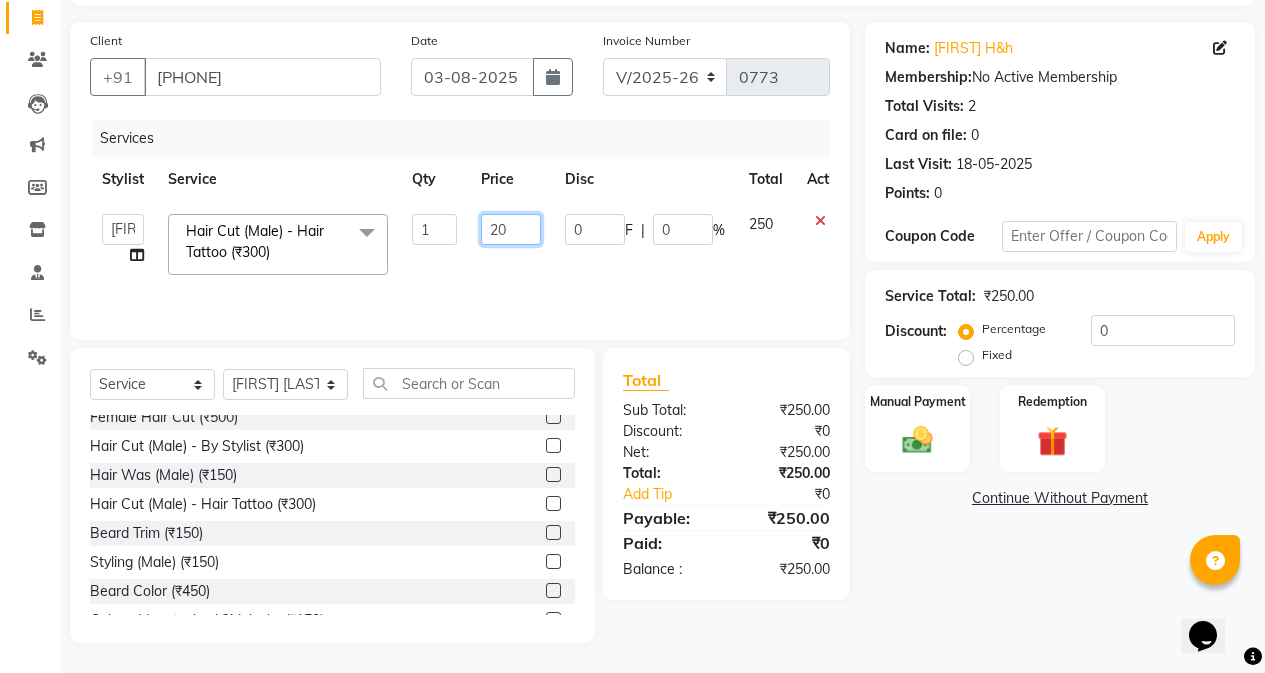 type on "200" 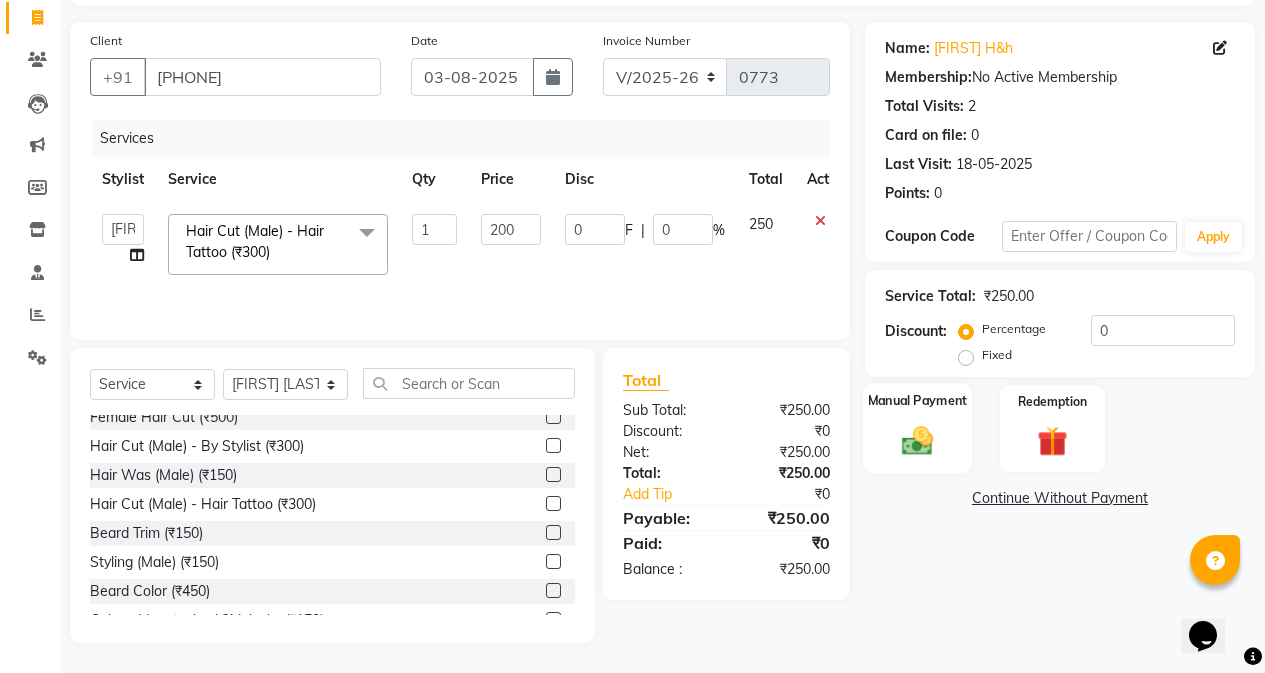 click 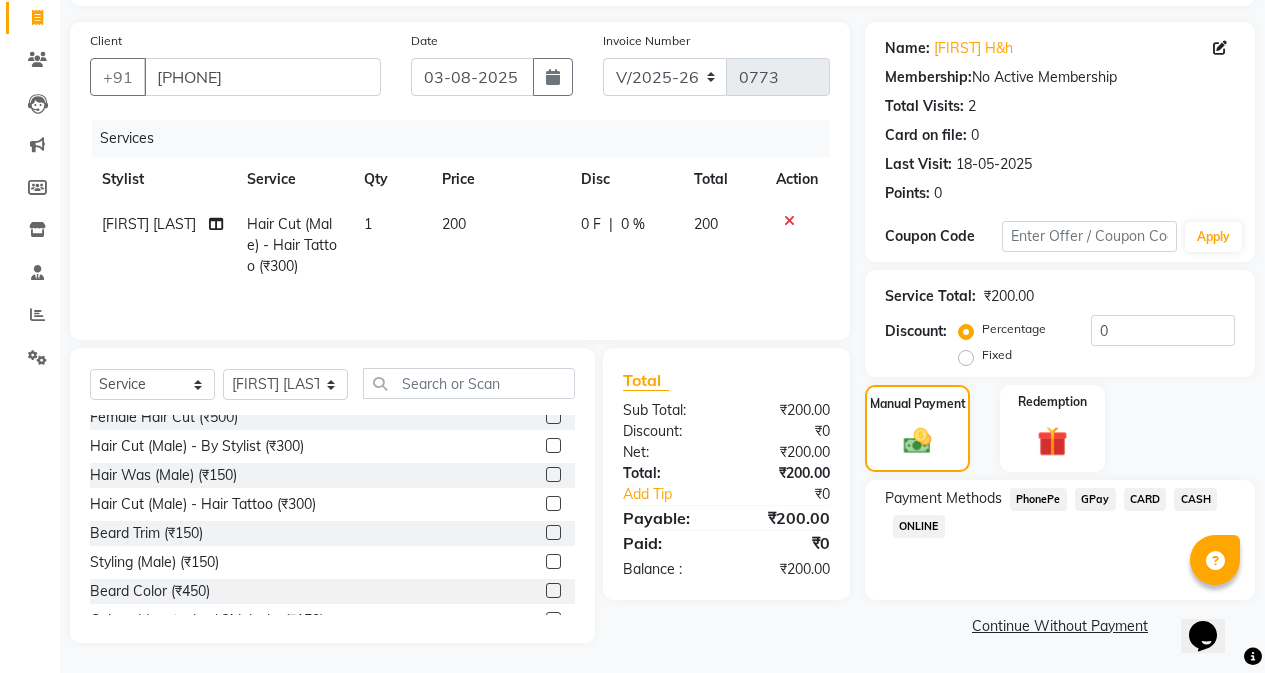 click on "GPay" 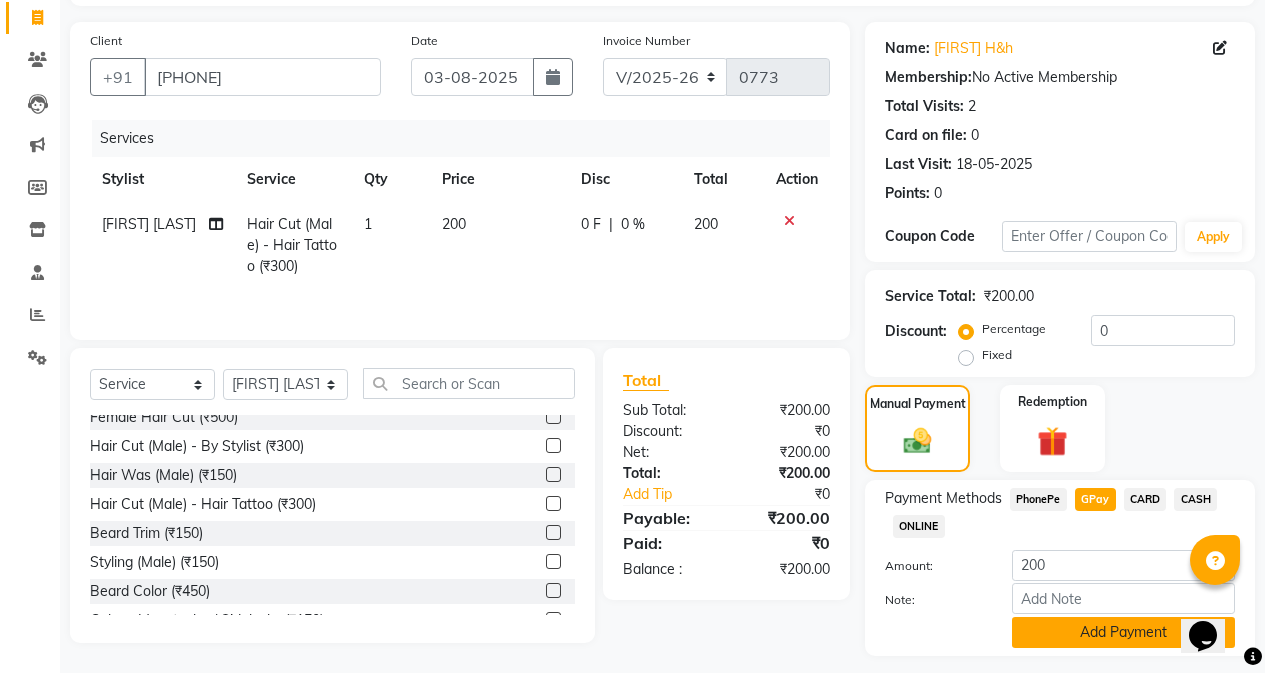 click on "Add Payment" 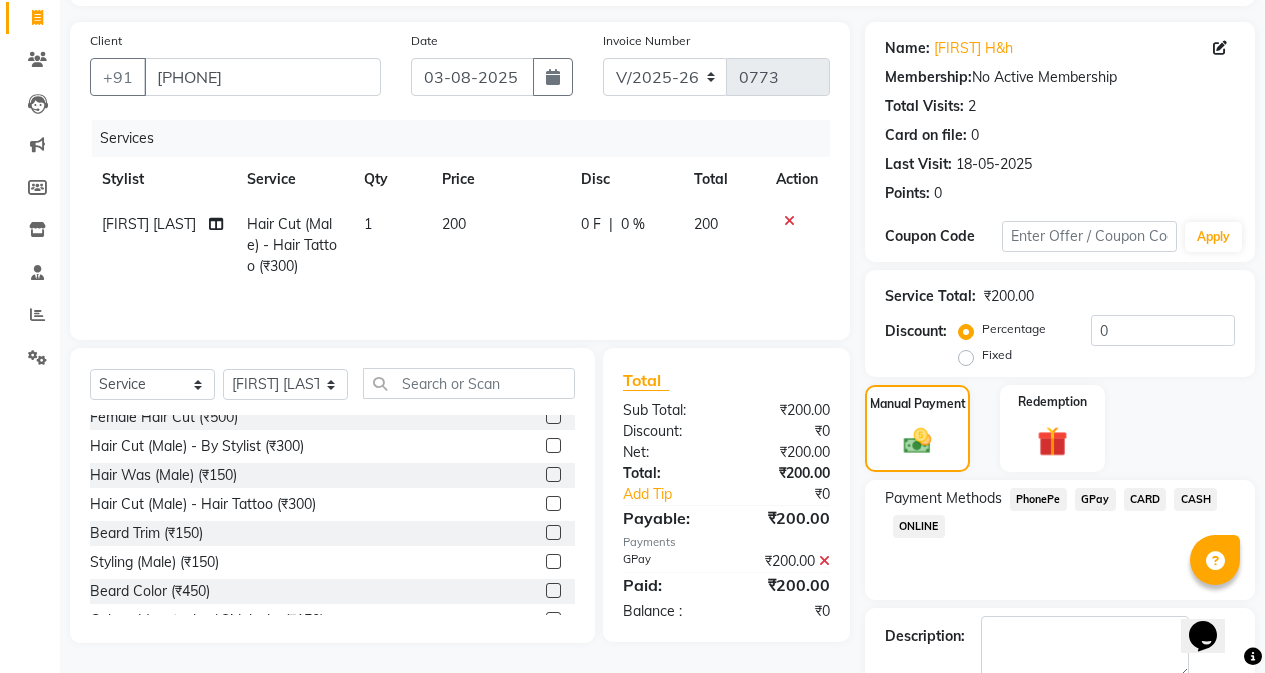 scroll, scrollTop: 239, scrollLeft: 0, axis: vertical 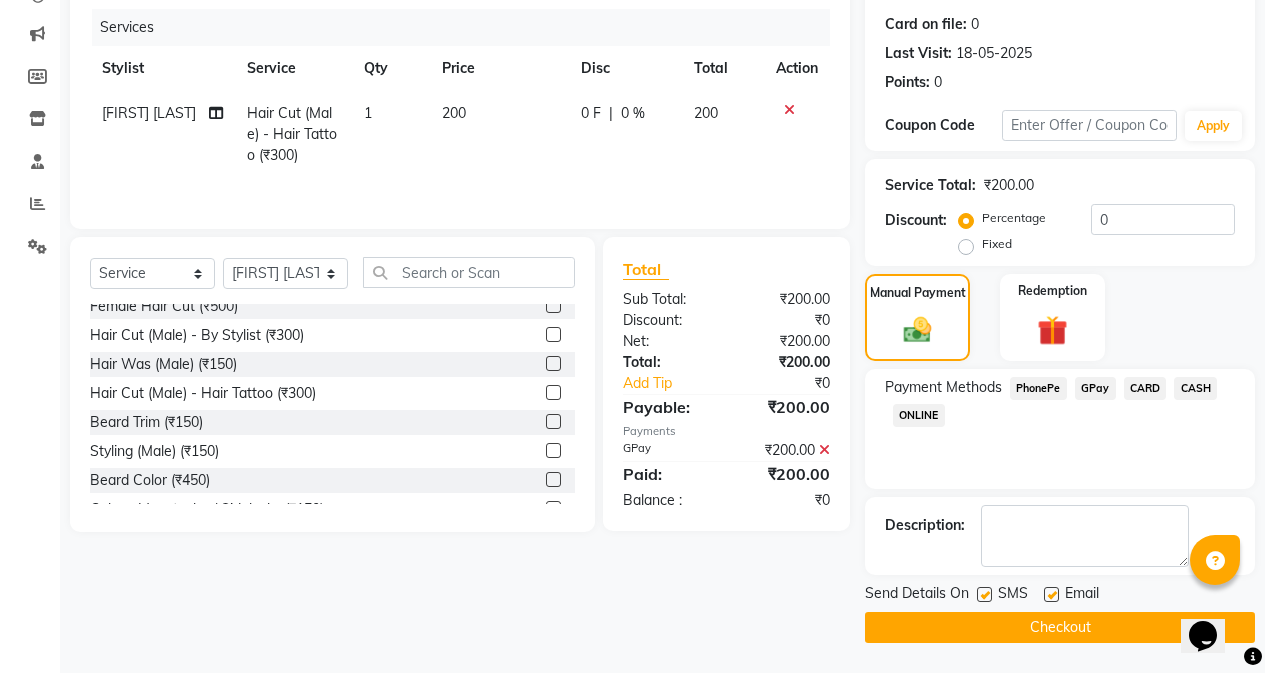 click 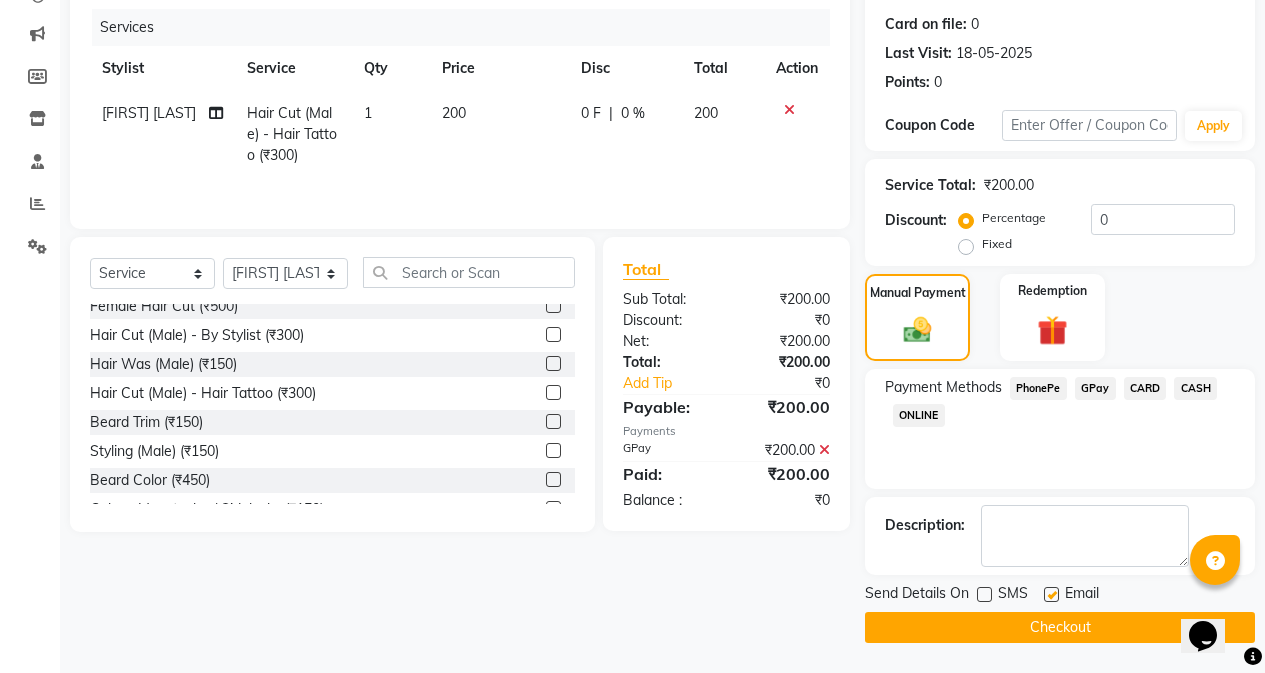 click on "Checkout" 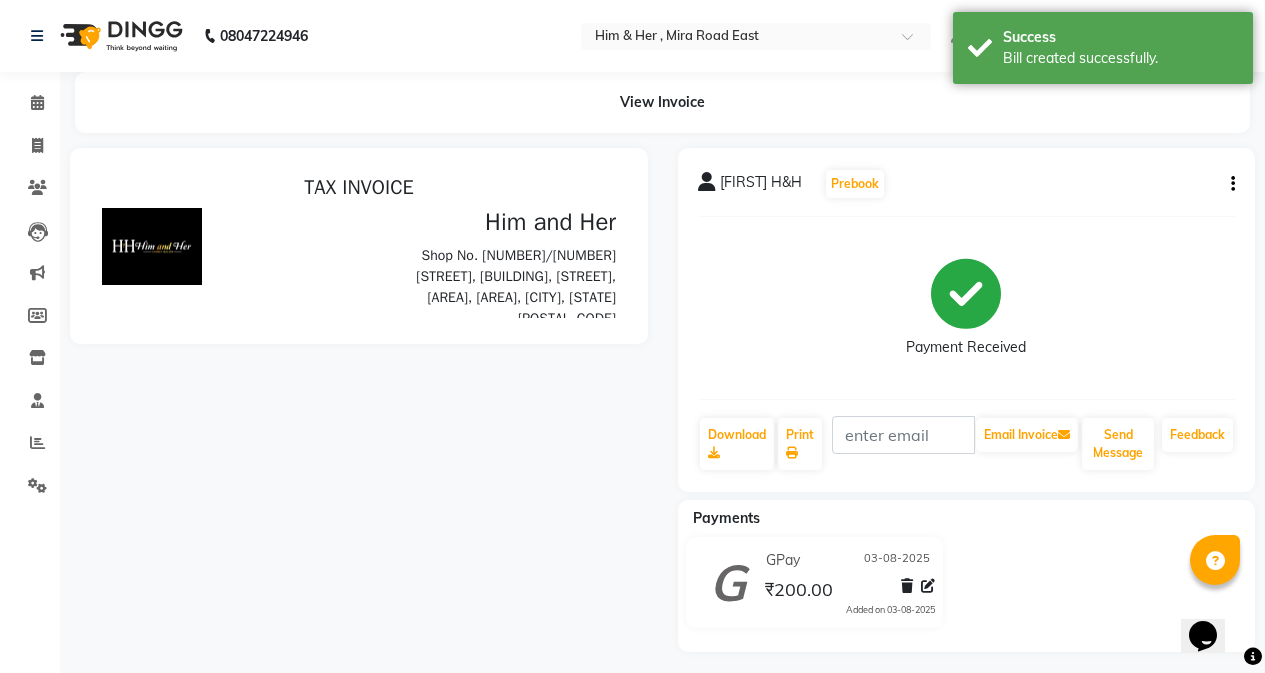 scroll, scrollTop: 0, scrollLeft: 0, axis: both 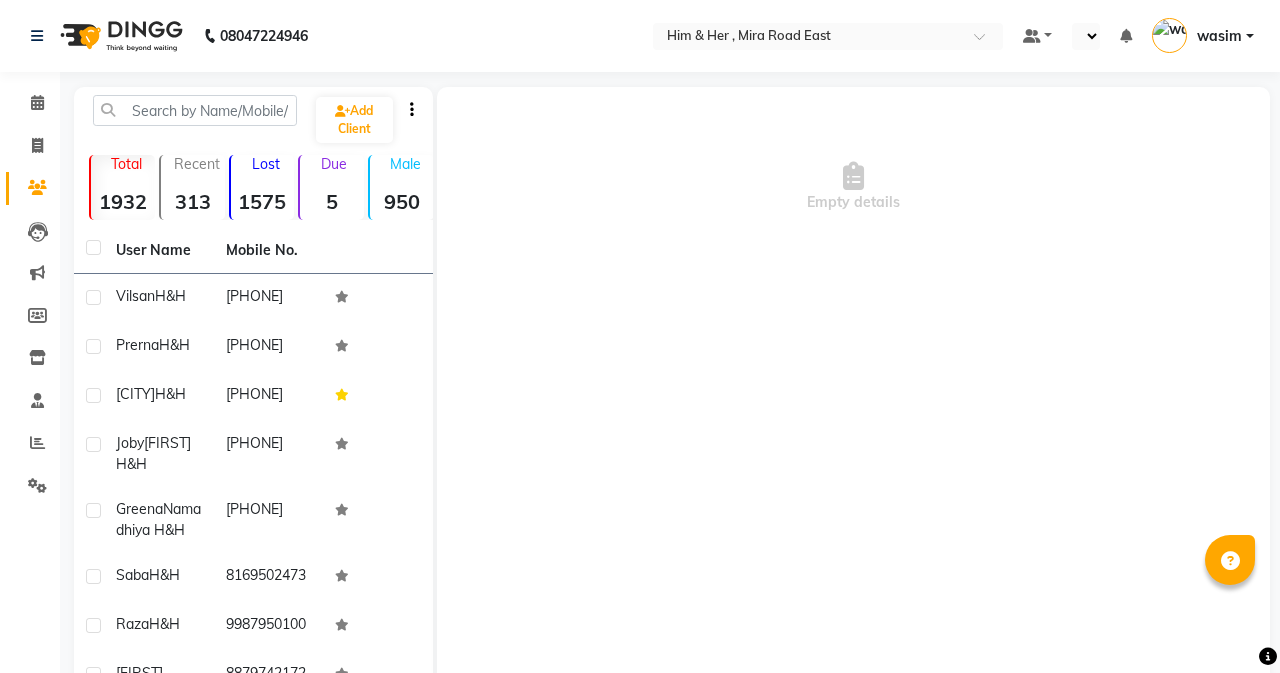 select on "en" 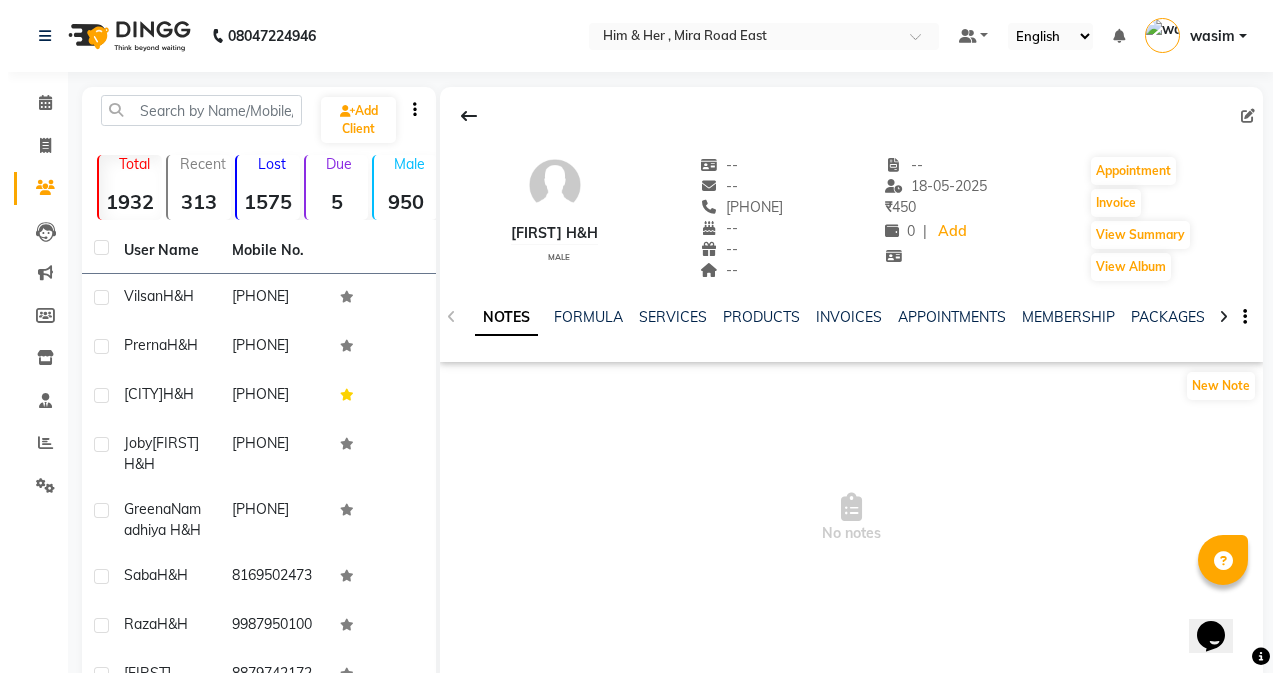 scroll, scrollTop: 0, scrollLeft: 0, axis: both 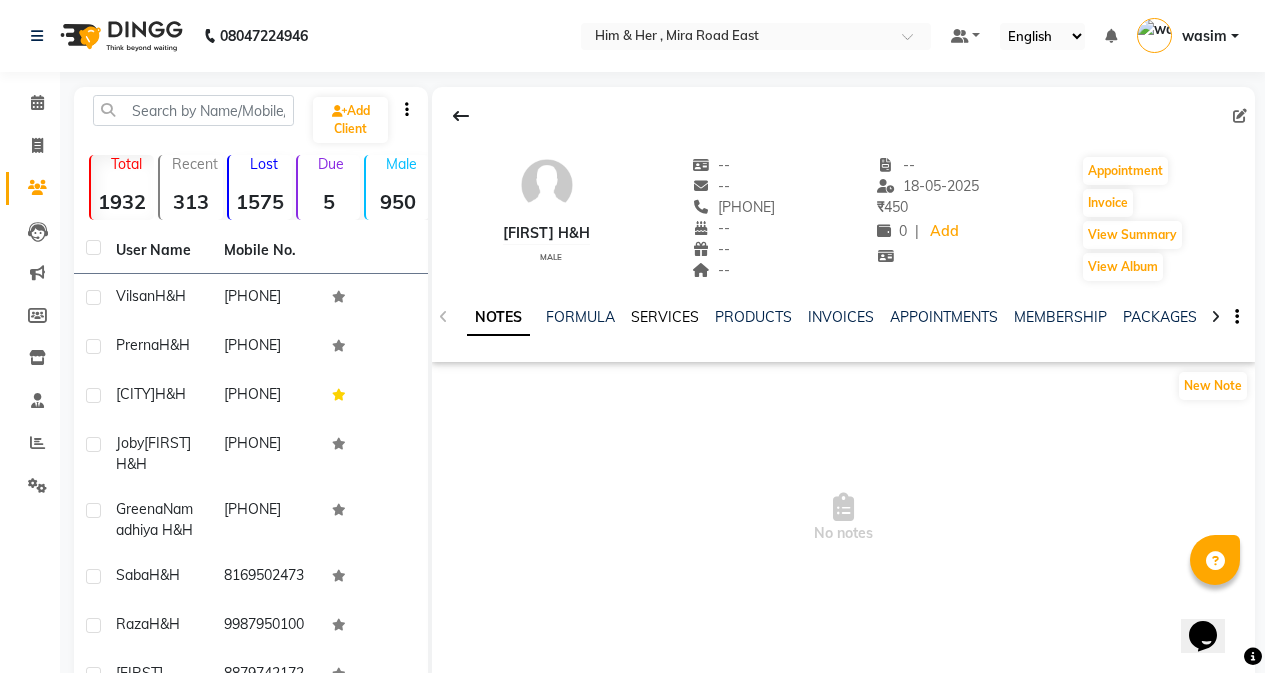 click on "SERVICES" 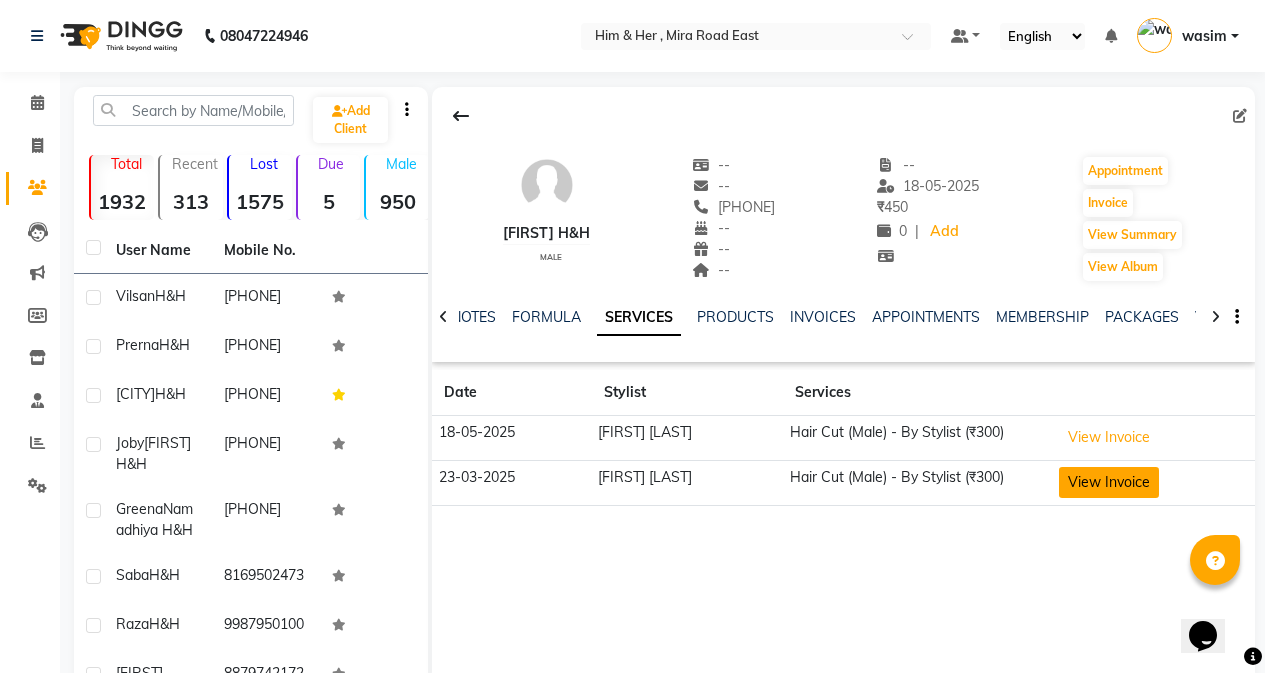 click on "View Invoice" 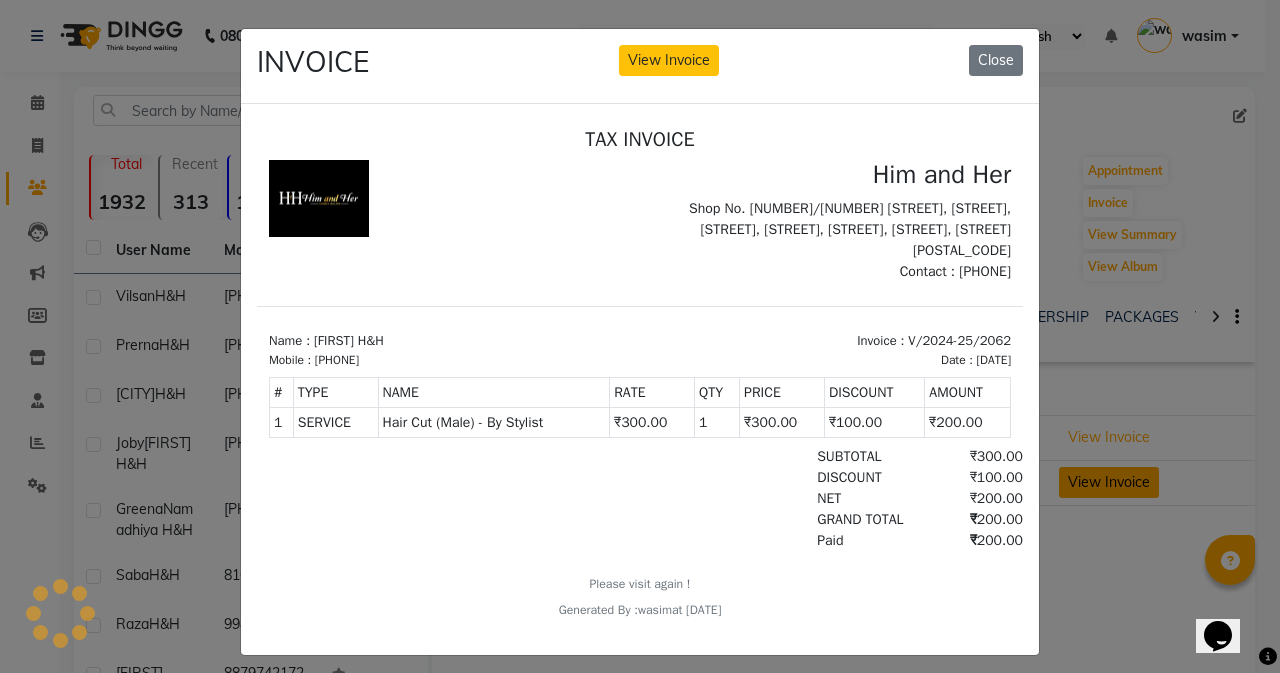 scroll, scrollTop: 0, scrollLeft: 0, axis: both 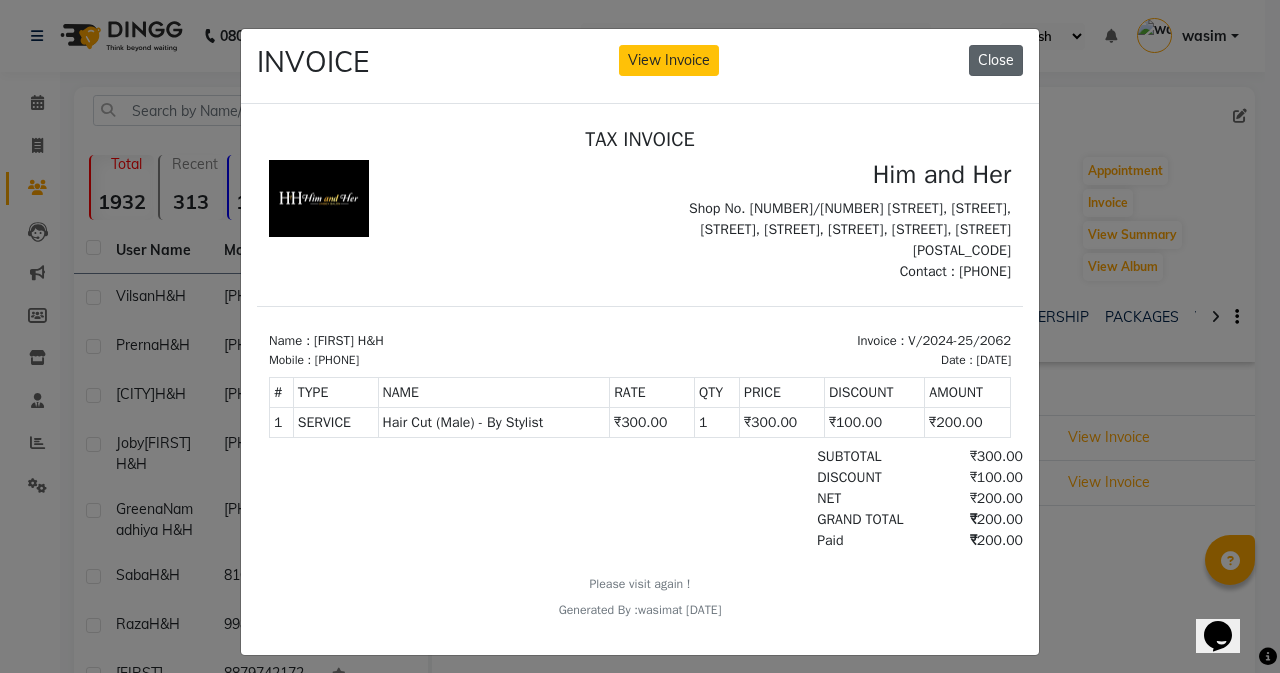 click on "Close" 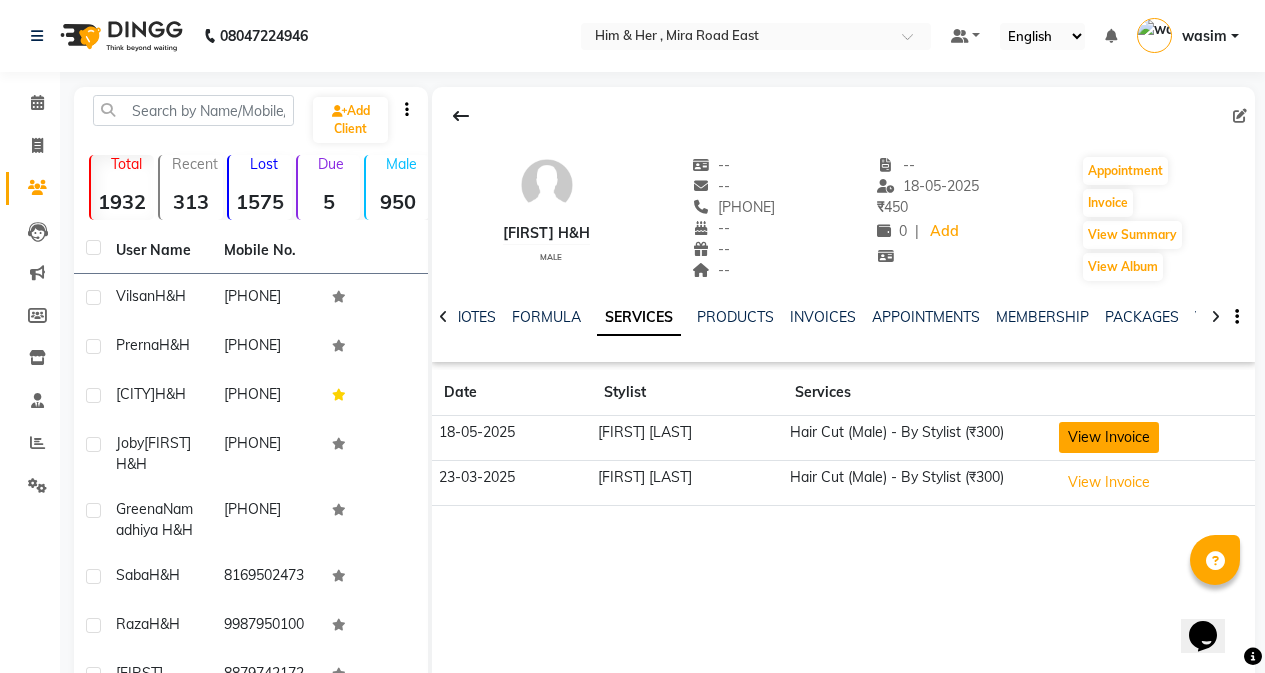 click on "View Invoice" 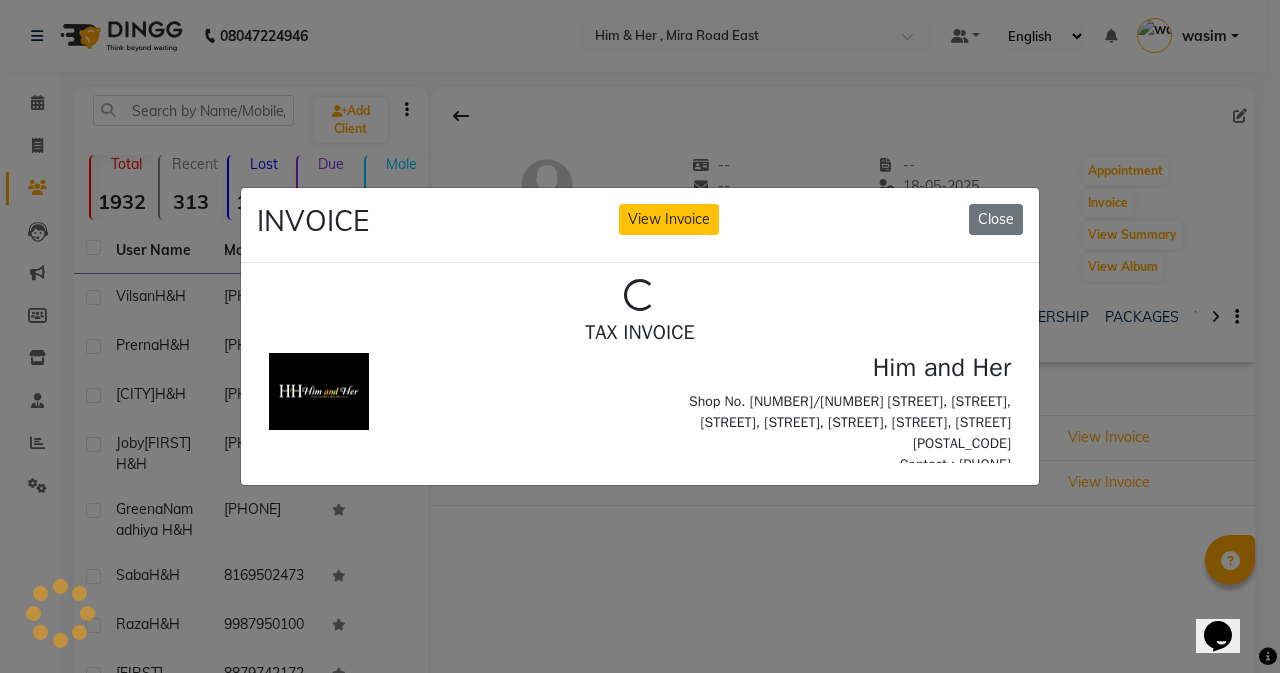 scroll, scrollTop: 0, scrollLeft: 0, axis: both 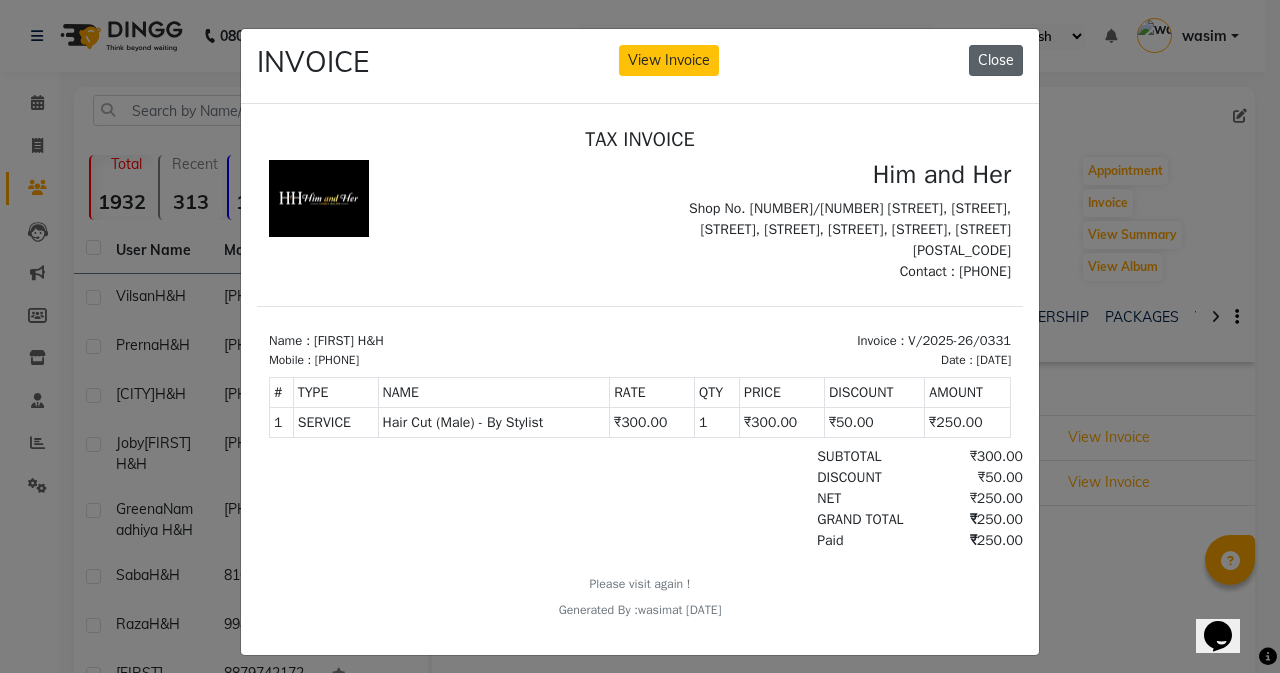 click on "Close" 